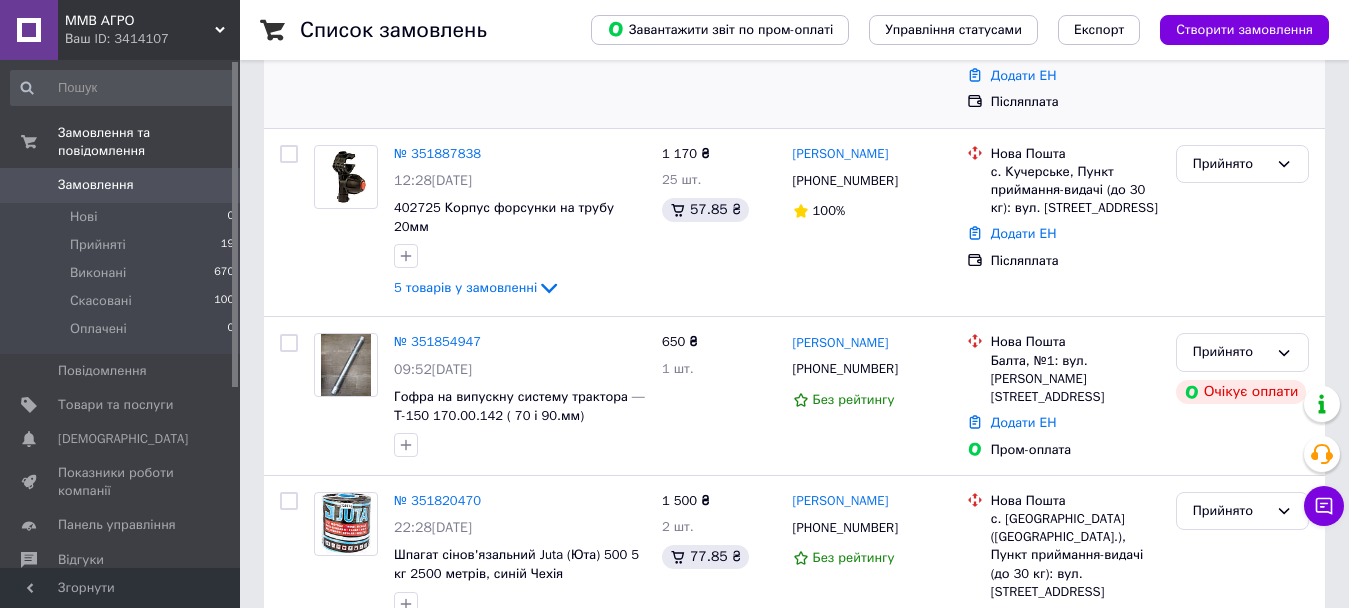 scroll, scrollTop: 0, scrollLeft: 0, axis: both 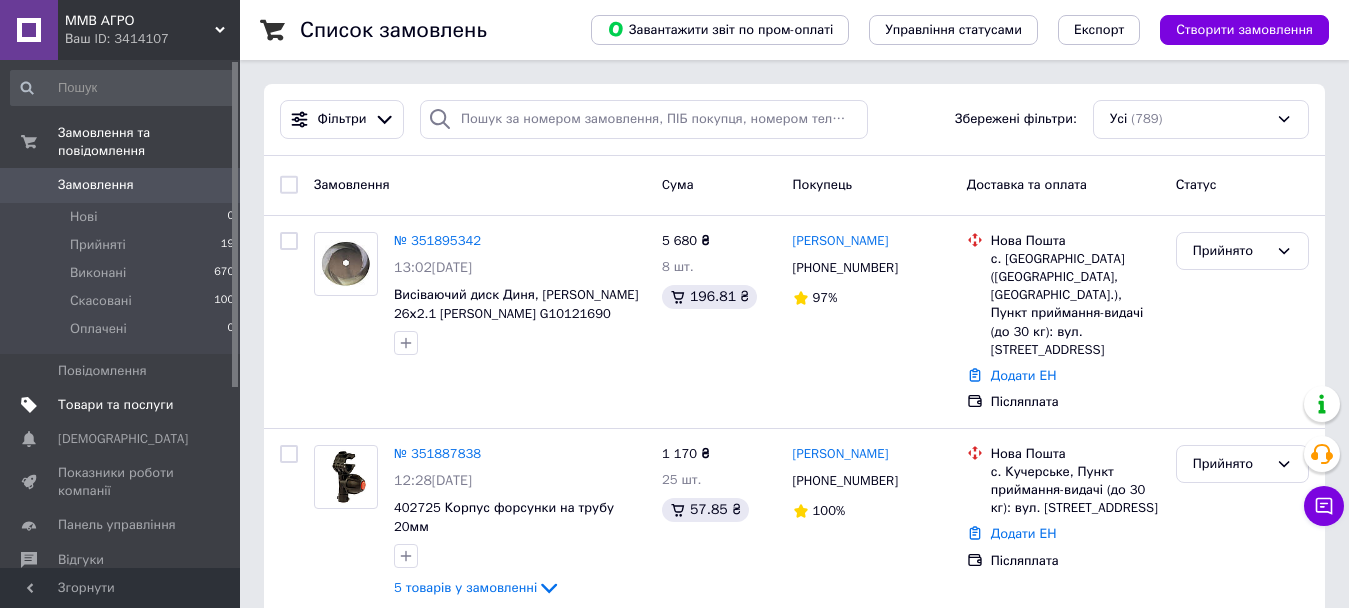 click on "Товари та послуги" at bounding box center (115, 405) 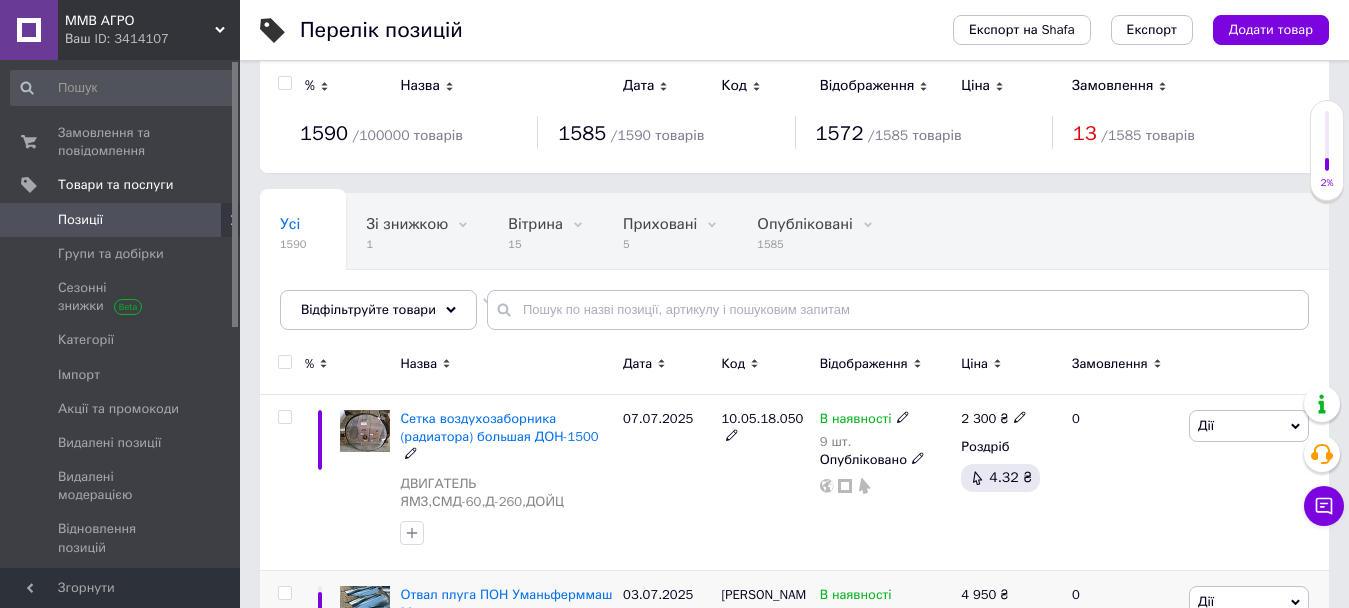 scroll, scrollTop: 0, scrollLeft: 0, axis: both 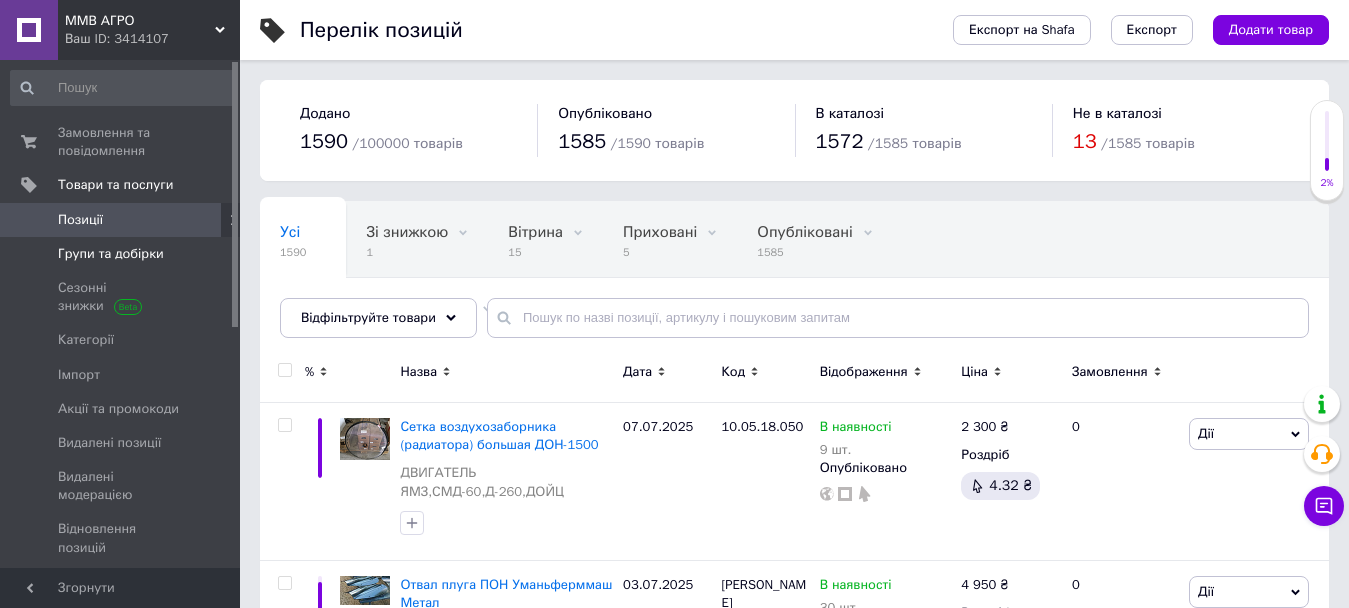 click on "Групи та добірки" at bounding box center (111, 254) 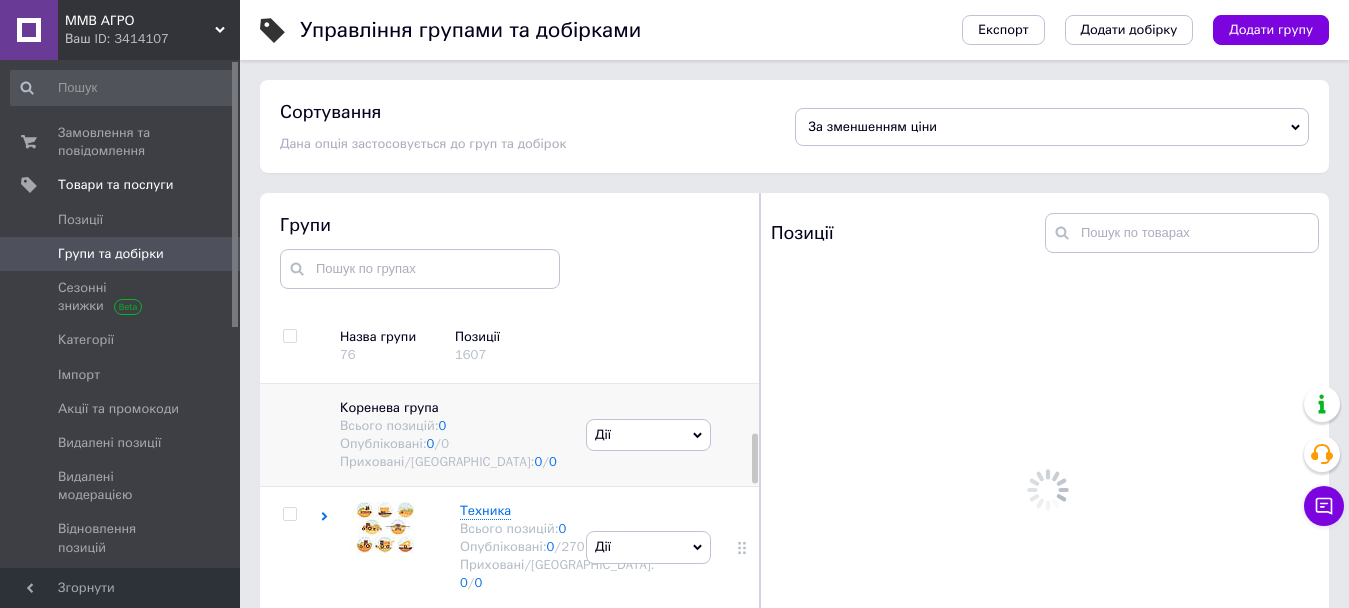 scroll, scrollTop: 113, scrollLeft: 0, axis: vertical 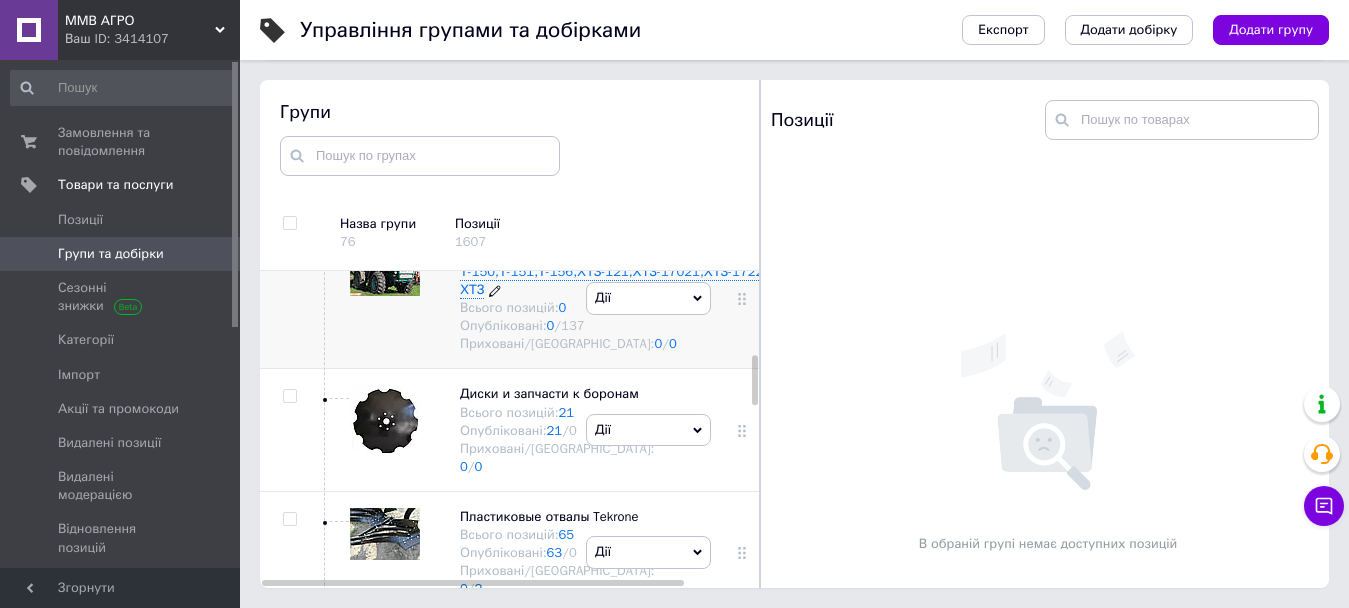 click on "Запчасти к тракторам Т-150,Т-151,Т-156,ХТЗ-121,ХТЗ-17021,ХТЗ-17221,ХТЗ-243К,ХТЗ181 ХТЗ" at bounding box center (673, 271) 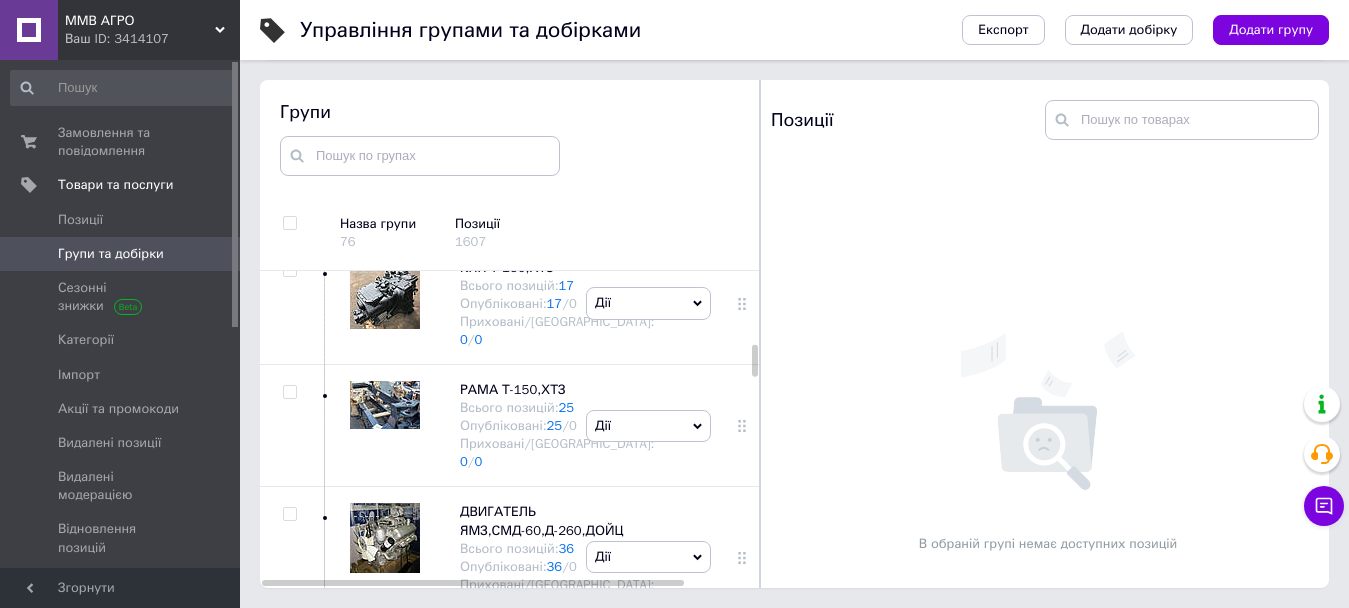 scroll, scrollTop: 728, scrollLeft: 0, axis: vertical 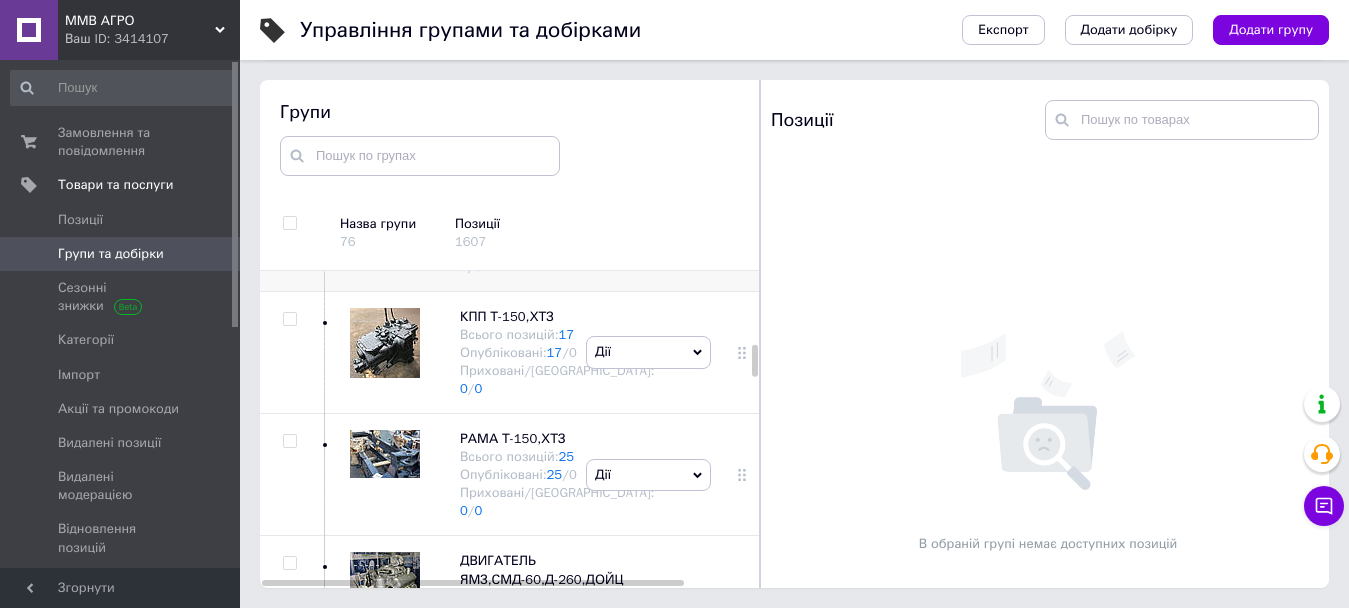click on "НАВЕСКА Т-150" at bounding box center [510, 193] 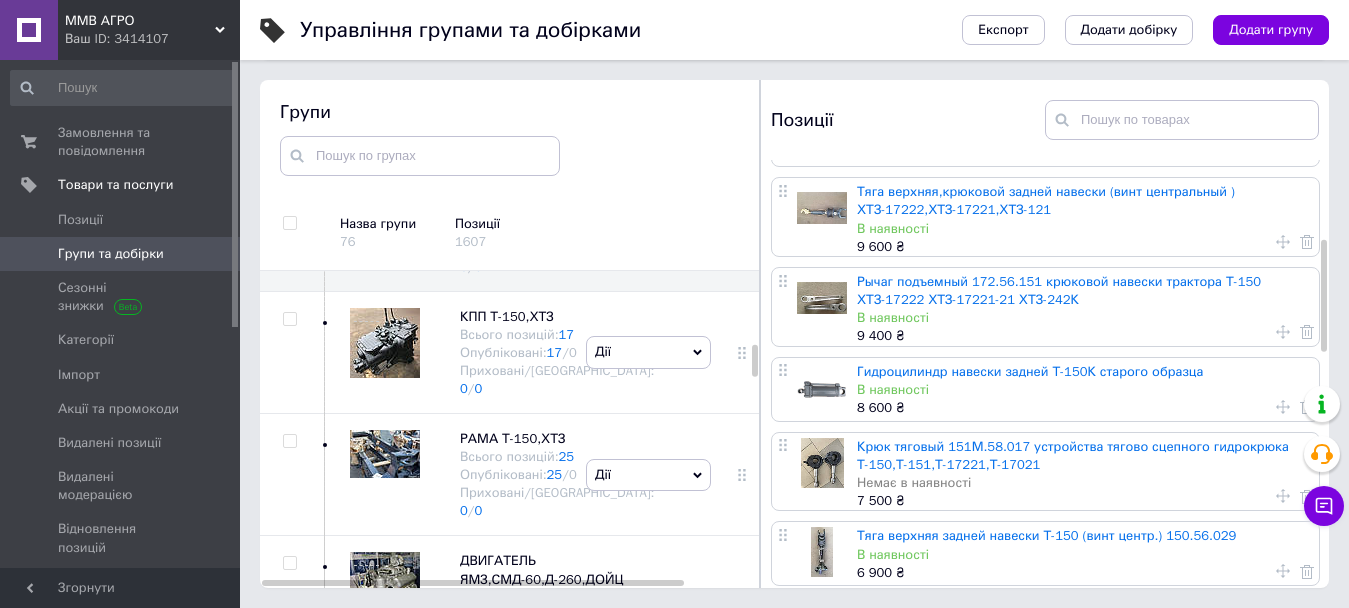 scroll, scrollTop: 400, scrollLeft: 0, axis: vertical 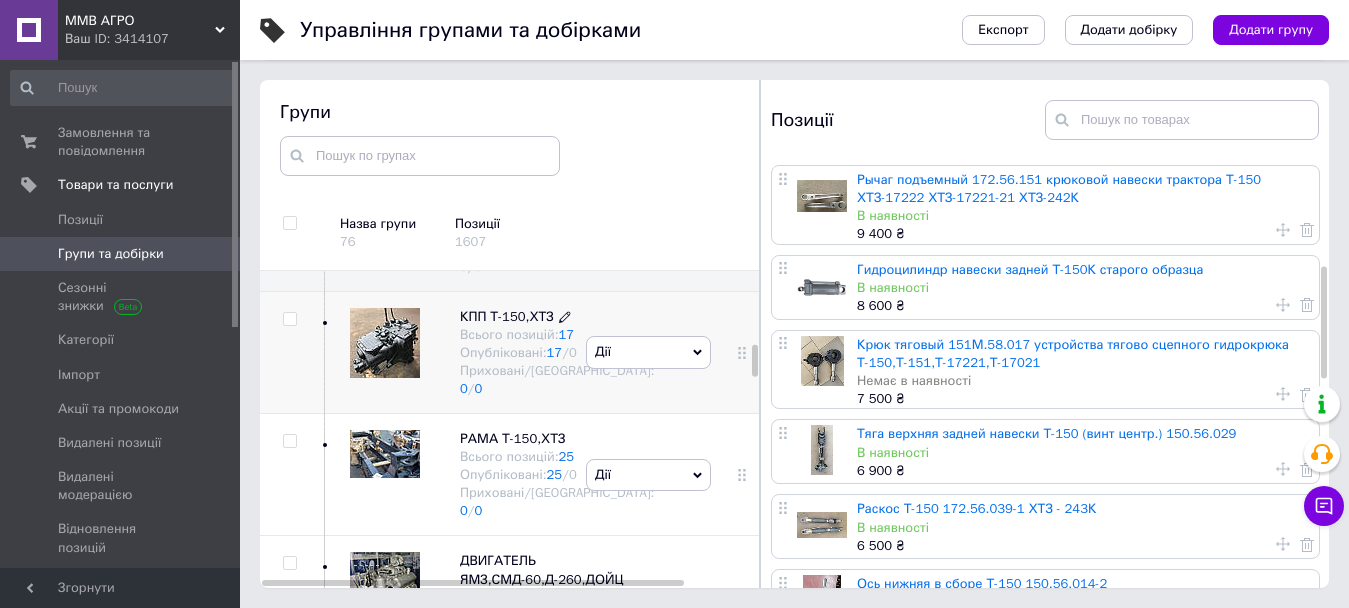 click on "КПП Т-150,ХТЗ" at bounding box center (507, 316) 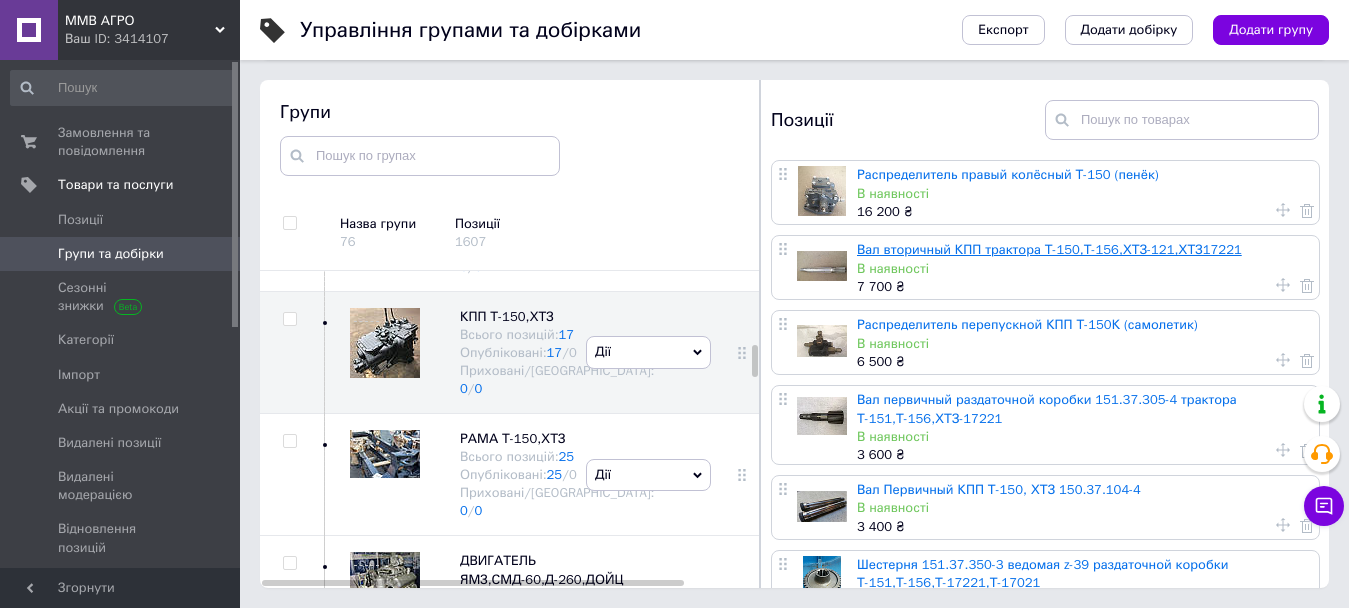 click on "Вал вторичный КПП трактора Т-150,Т-156,ХТЗ-121,ХТЗ17221" at bounding box center (1049, 249) 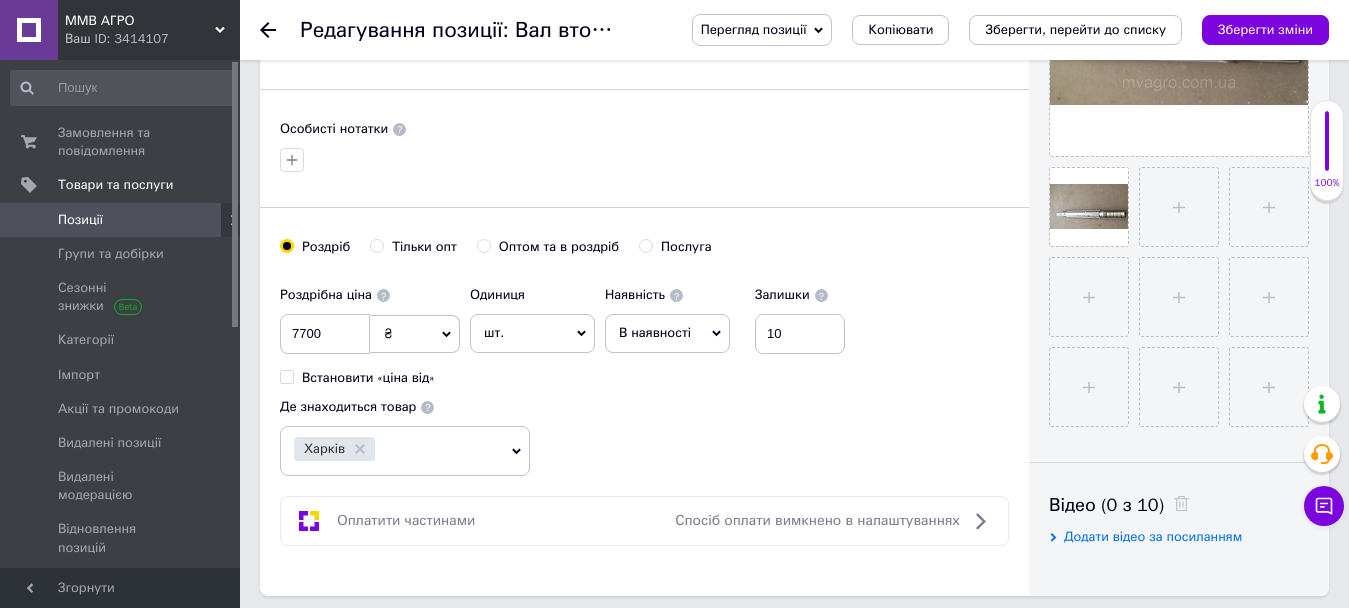 scroll, scrollTop: 700, scrollLeft: 0, axis: vertical 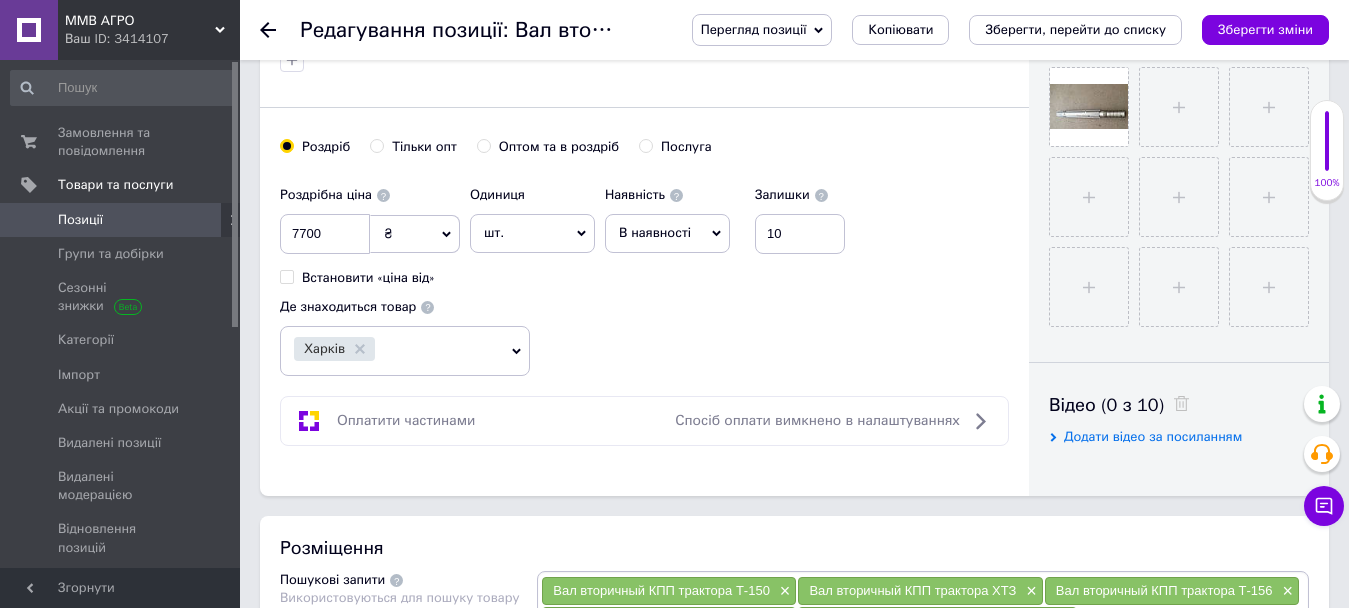 click on "Харків" at bounding box center (334, 349) 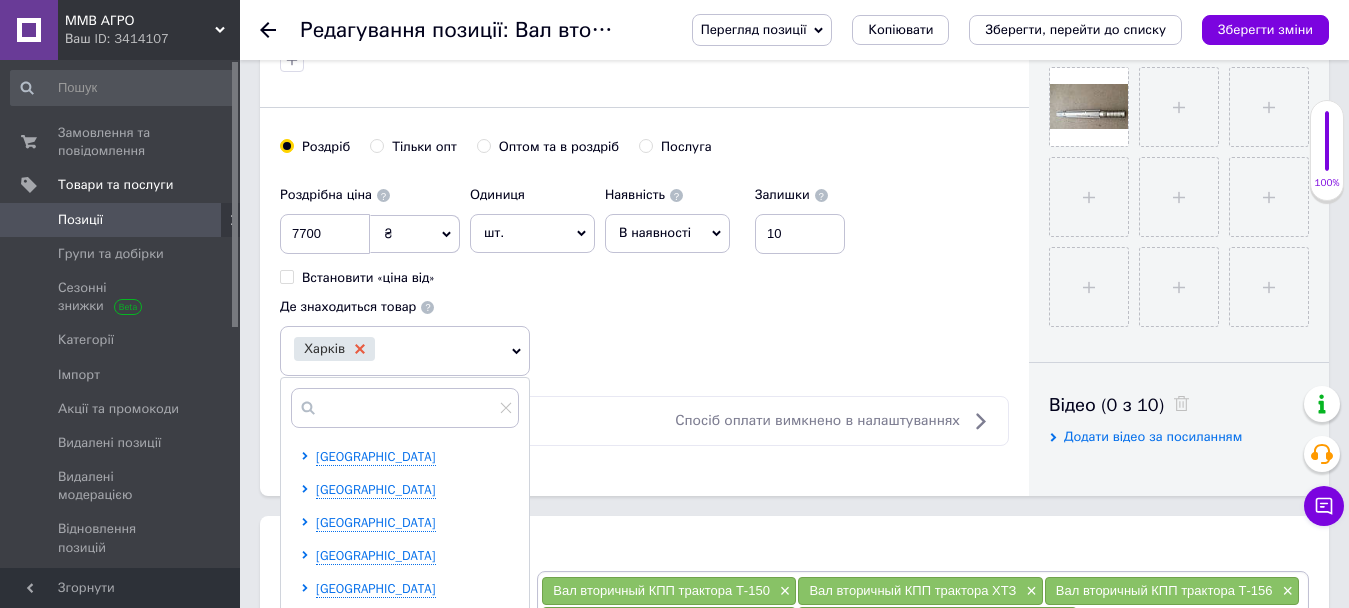 scroll, scrollTop: 544, scrollLeft: 0, axis: vertical 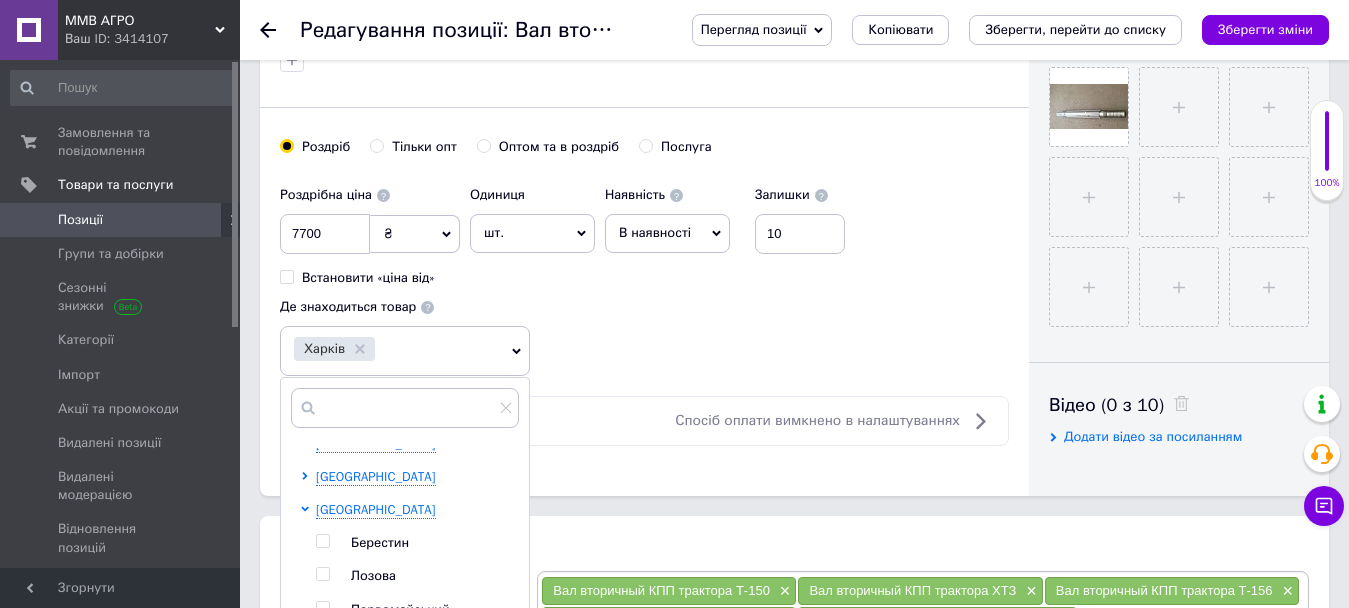 click on "Роздрібна ціна 7700 ₴ $ EUR CHF GBP ¥ PLN ₸ MDL HUF KGS CNY TRY KRW lei Встановити «ціна від» Одиниця шт. Популярне комплект упаковка кв.м пара м кг пог.м послуга т а автоцистерна ампула б балон банка блістер бобіна бочка [PERSON_NAME] бухта в ват виїзд відро г г га година гр/кв.м гігакалорія д дав два місяці день доба доза є єврокуб з зміна к кВт каністра карат кв.дм кв.м кв.см кв.фут квартал кг кг/кв.м км колесо комплект коробка куб.дм куб.м л л лист м м мВт мл мм моток місяць мішок н набір номер о об'єкт од. п палетомісце пара партія пач пог.м послуга посівна одиниця птахомісце півроку пігулка" at bounding box center (644, 276) 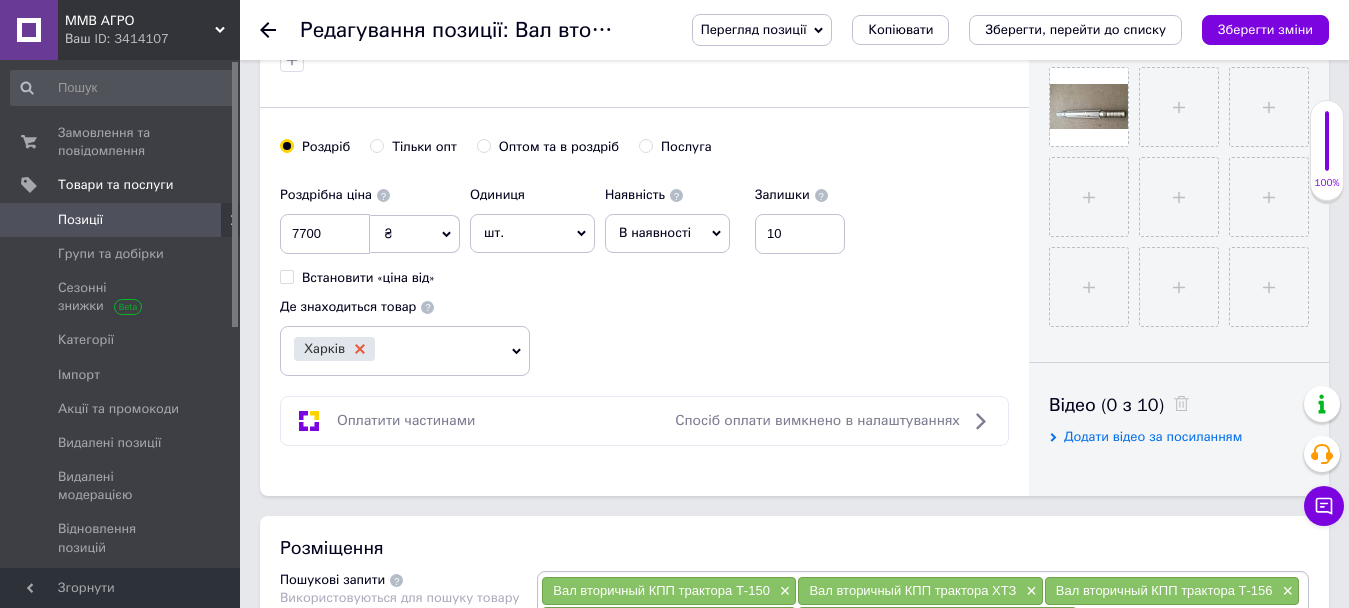 click 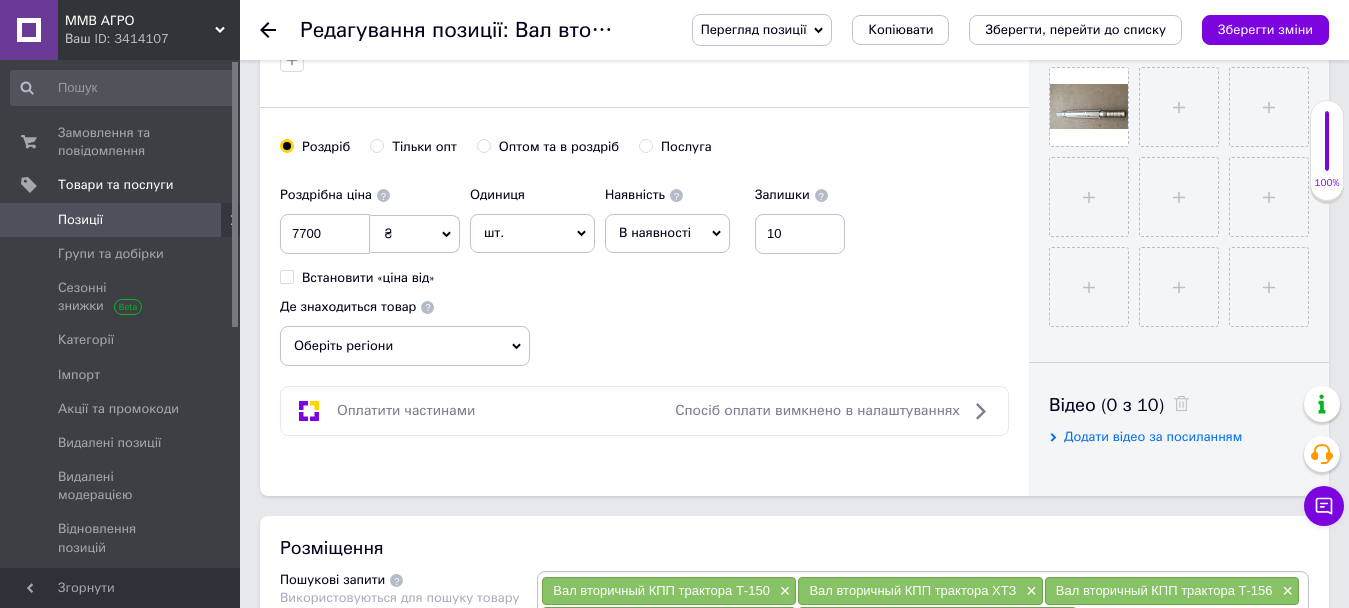 click on "Роздрібна ціна 7700 ₴ $ EUR CHF GBP ¥ PLN ₸ MDL HUF KGS CNY TRY KRW lei Встановити «ціна від» Одиниця шт. Популярне комплект упаковка кв.м пара м кг пог.м послуга т а автоцистерна ампула б балон банка блістер бобіна бочка [PERSON_NAME] бухта в ват виїзд відро г г га година гр/кв.м гігакалорія д дав два місяці день доба доза є єврокуб з зміна к кВт каністра карат кв.дм кв.м кв.см кв.фут квартал кг кг/кв.м км колесо комплект коробка куб.дм куб.м л л лист м м мВт мл мм моток місяць мішок н набір номер о об'єкт од. п палетомісце пара партія пач пог.м послуга посівна одиниця птахомісце півроку пігулка" at bounding box center [644, 271] 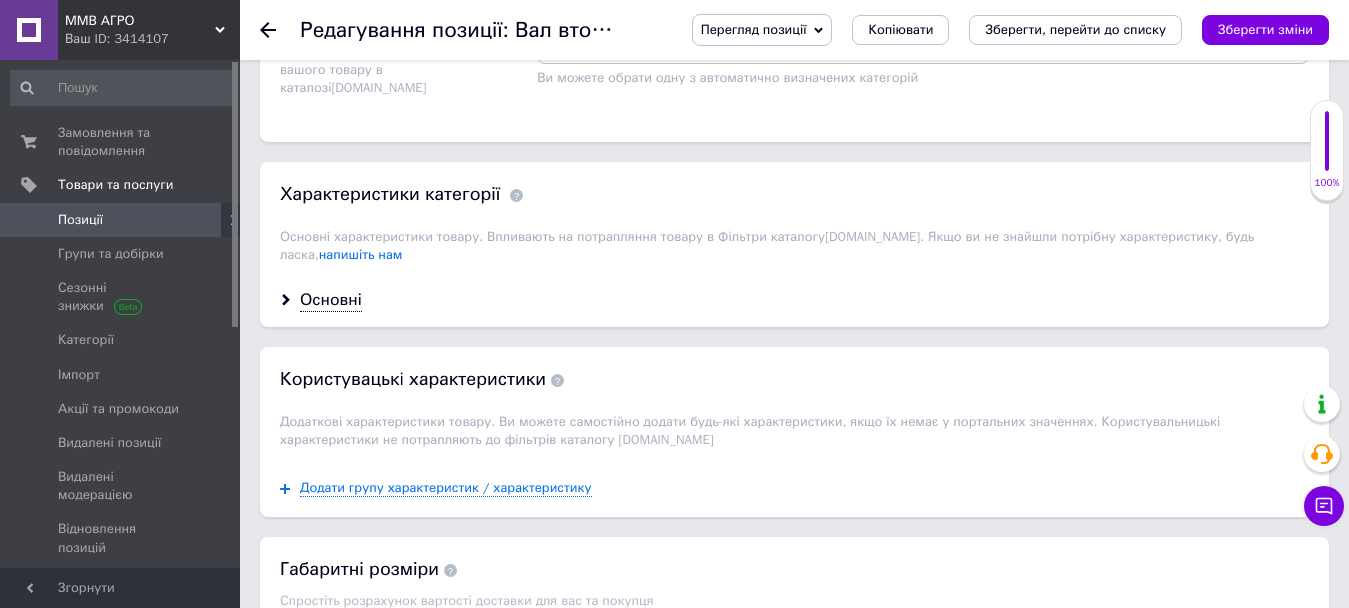 scroll, scrollTop: 1600, scrollLeft: 0, axis: vertical 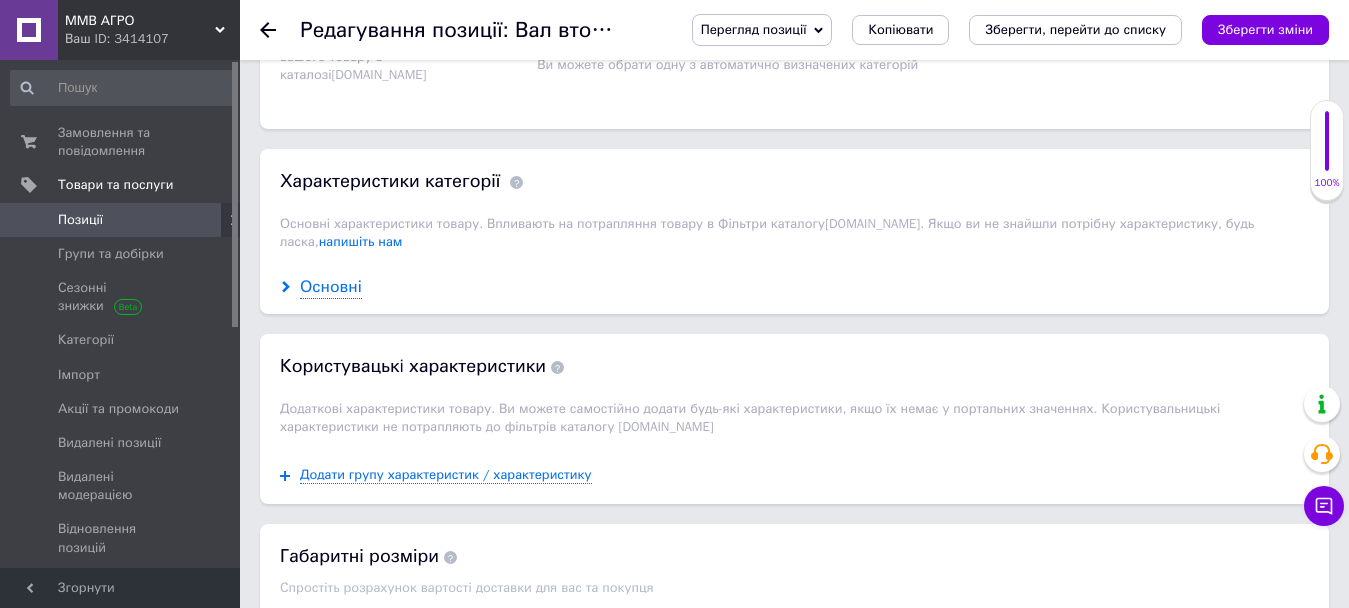click on "Основні" at bounding box center (331, 287) 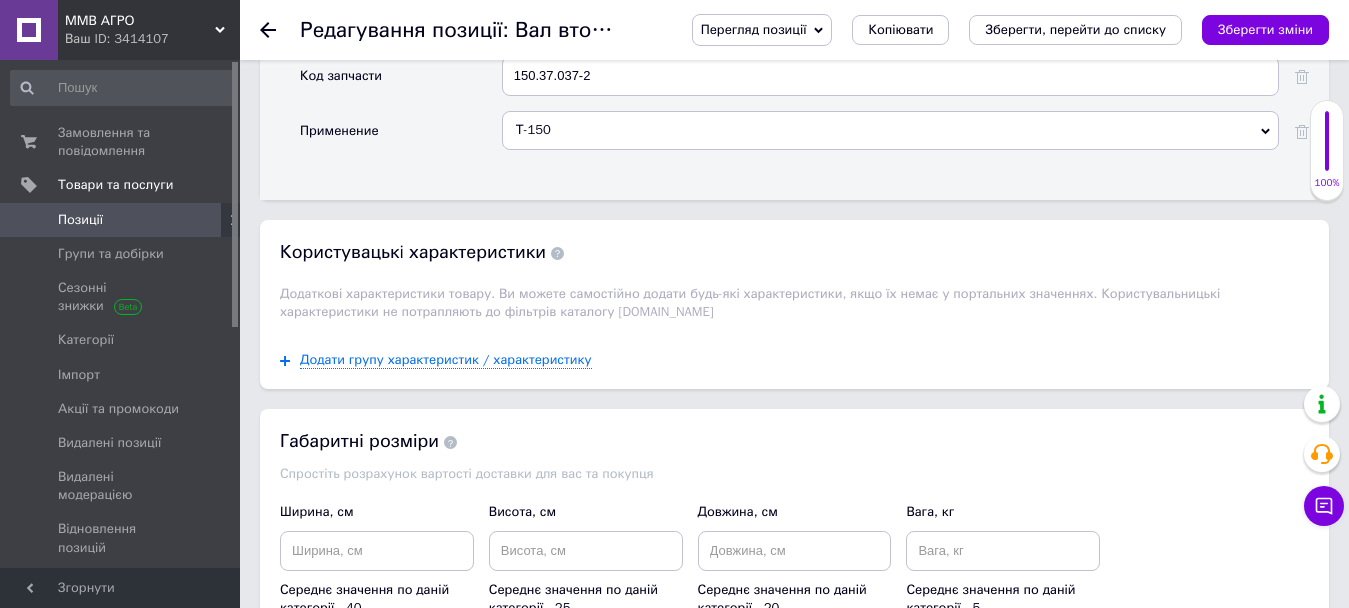 scroll, scrollTop: 2100, scrollLeft: 0, axis: vertical 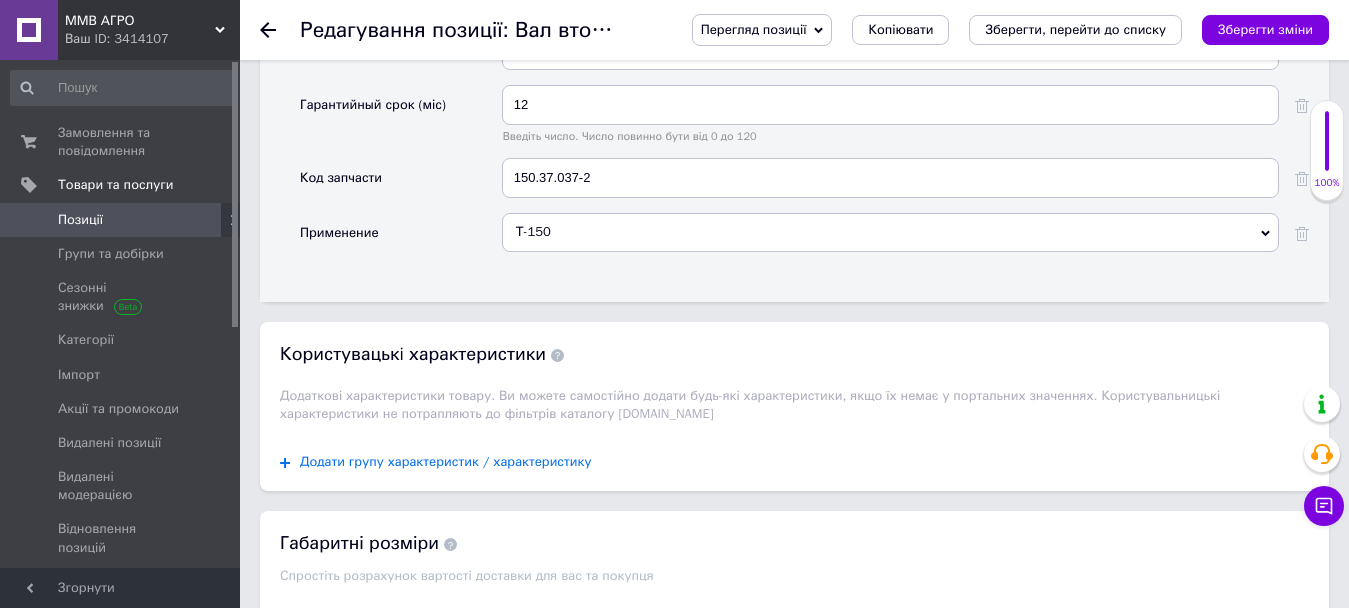 click on "Додати групу характеристик / характеристику" at bounding box center [446, 462] 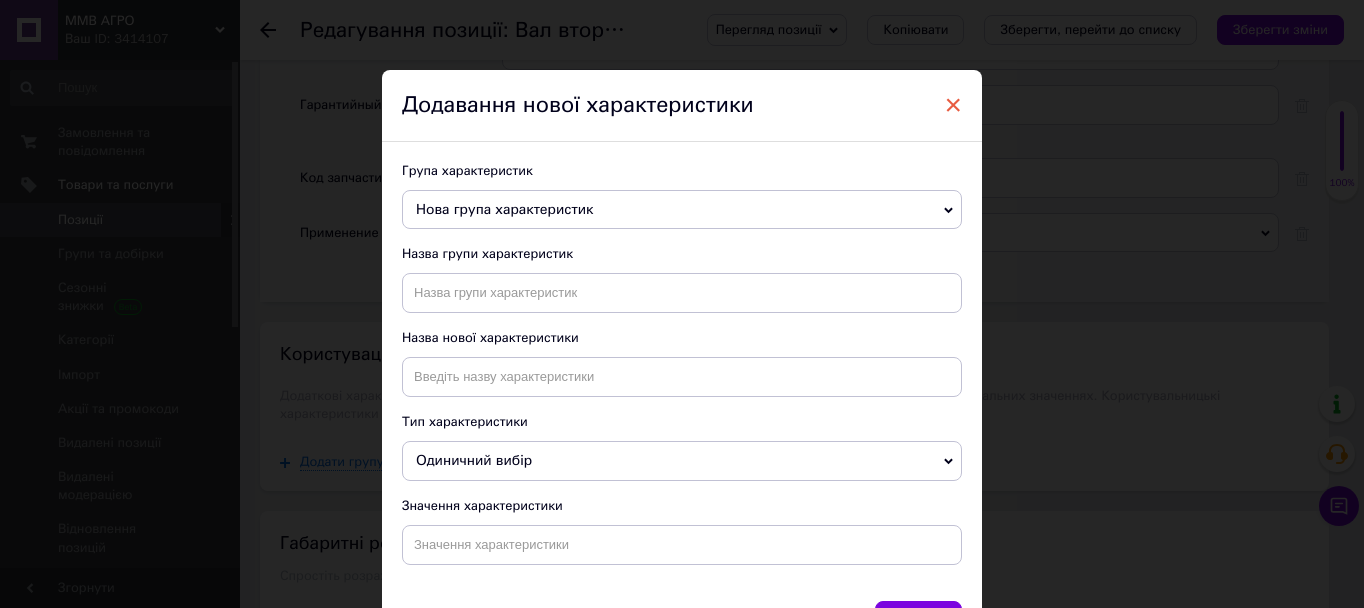 click on "×" at bounding box center [953, 105] 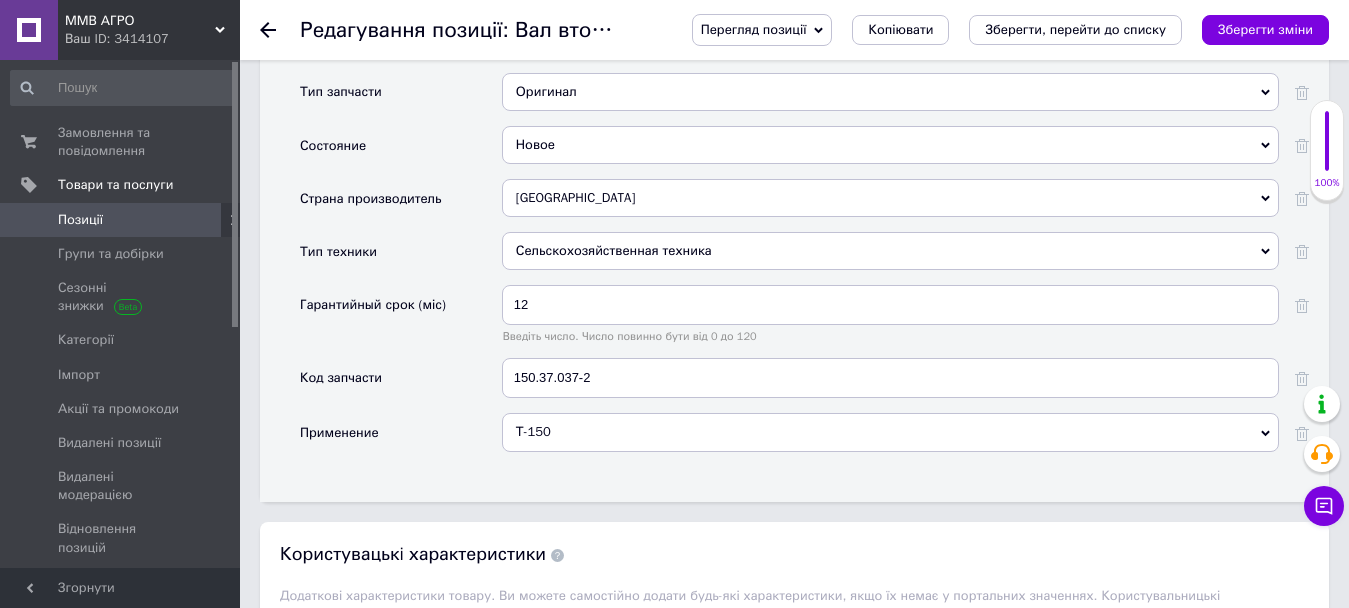 scroll, scrollTop: 1800, scrollLeft: 0, axis: vertical 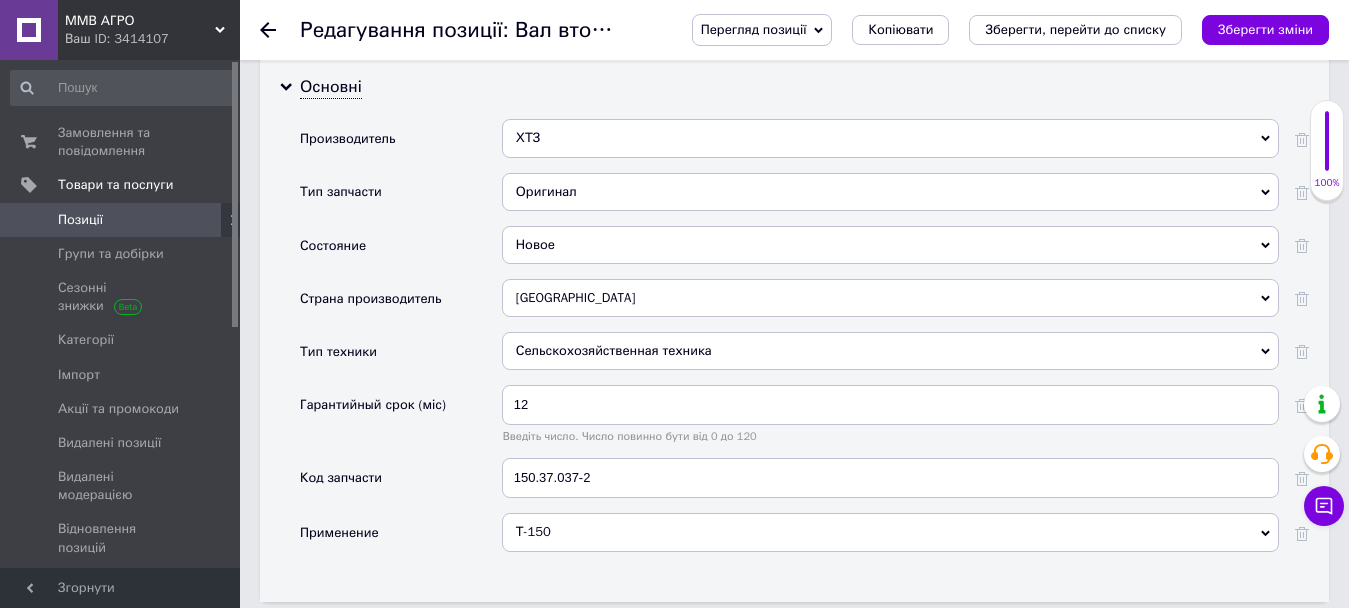 click on "Сельскохозяйственная техника" at bounding box center [890, 351] 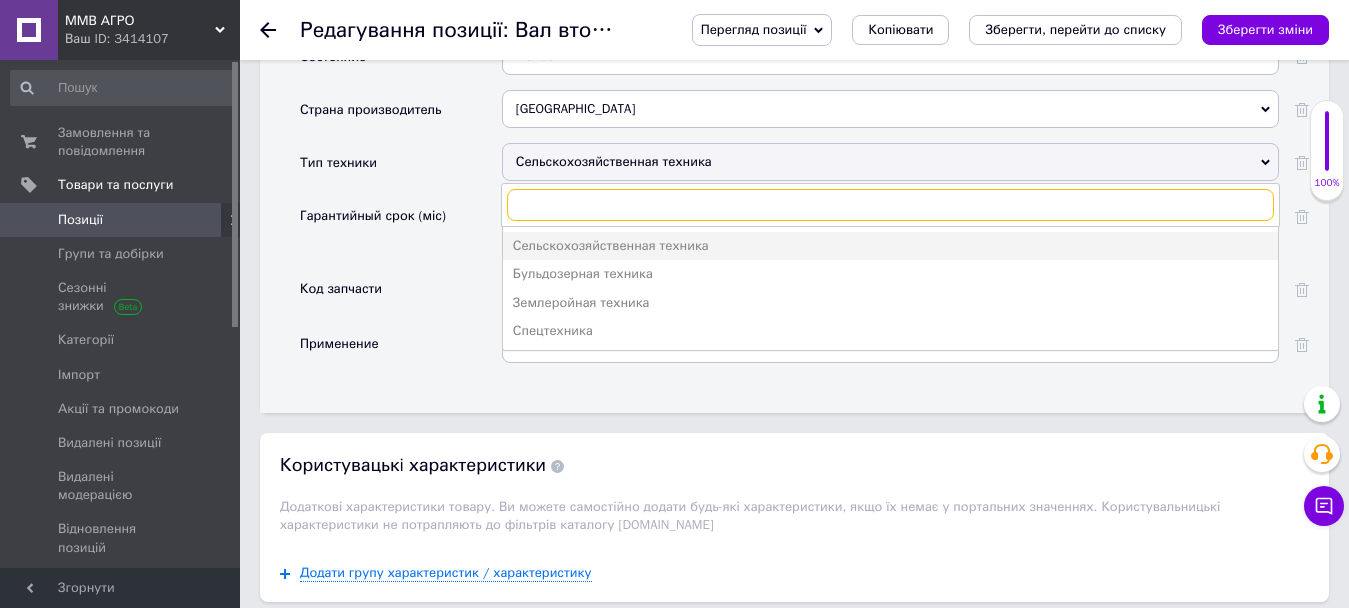 scroll, scrollTop: 2000, scrollLeft: 0, axis: vertical 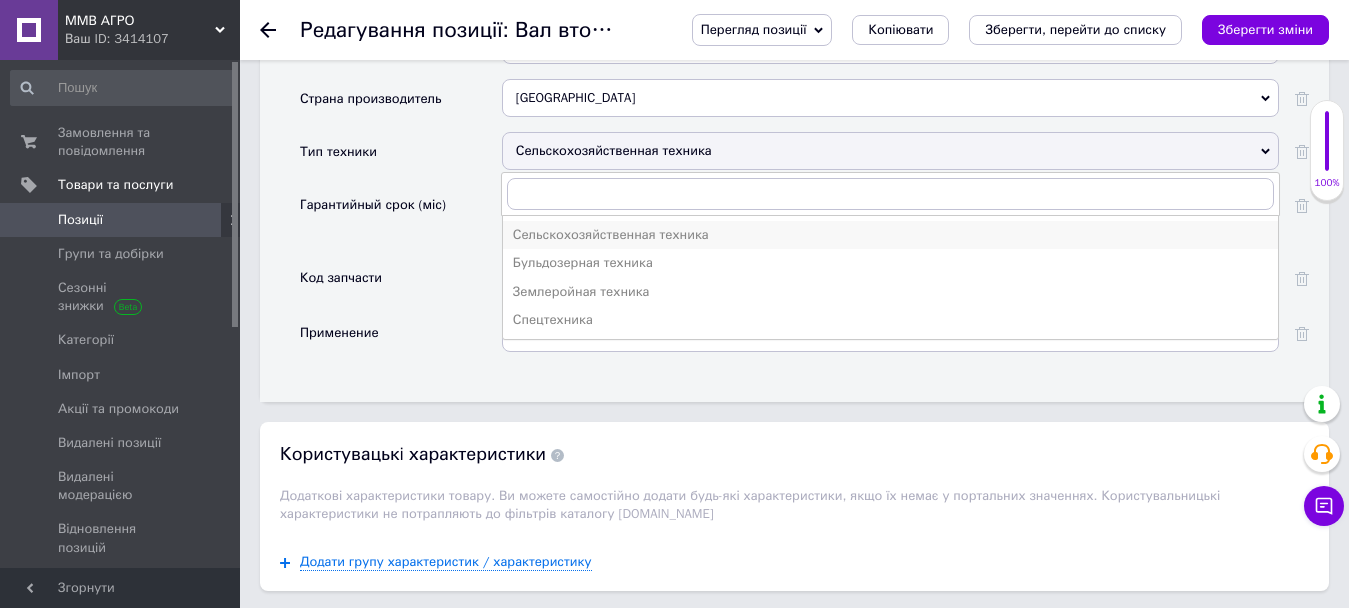 click on "Сельскохозяйственная техника" at bounding box center (890, 235) 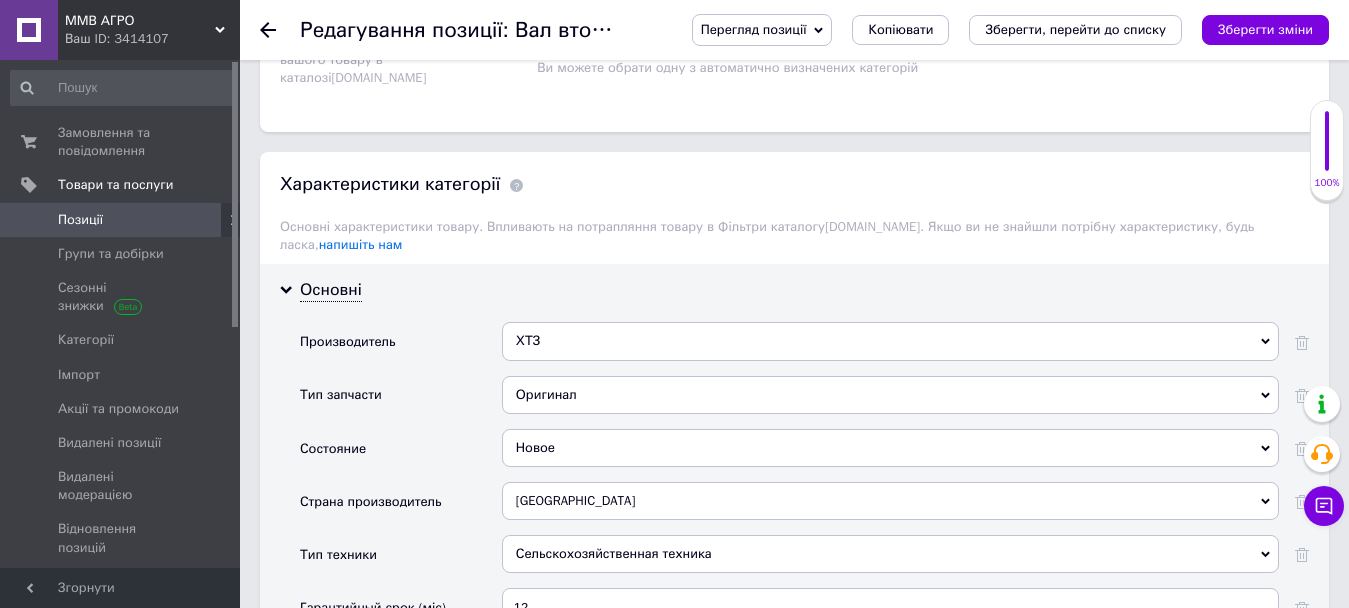 scroll, scrollTop: 1400, scrollLeft: 0, axis: vertical 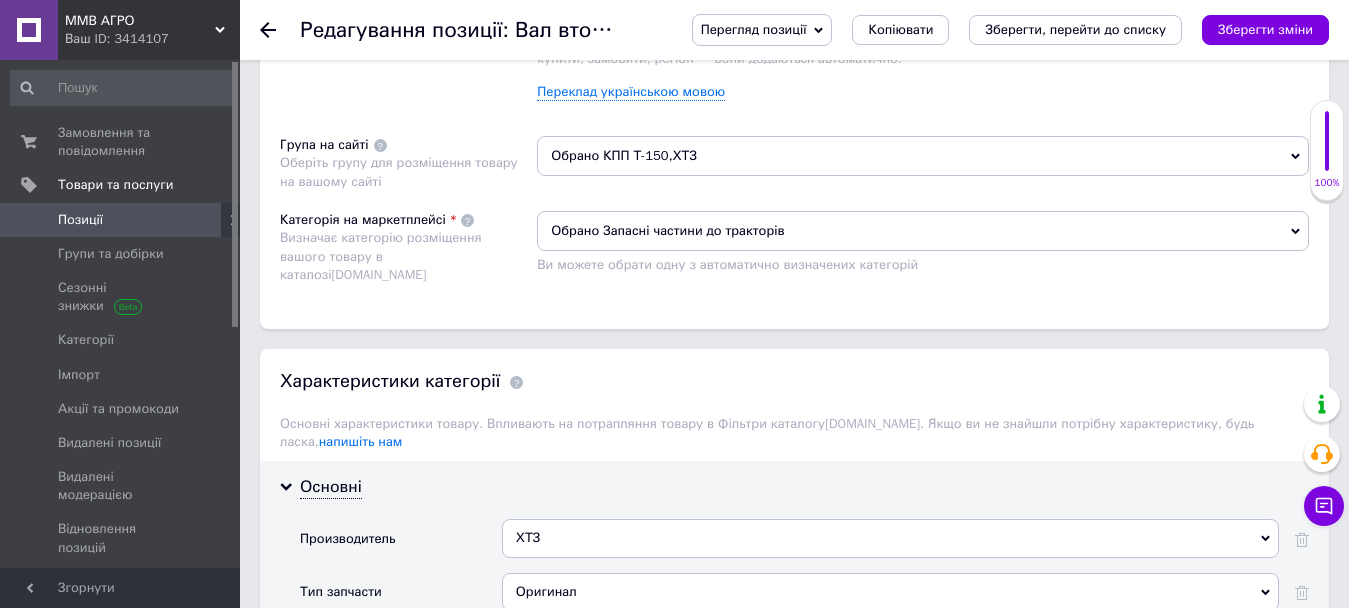click on "Обрано Запасні частини до тракторів" at bounding box center (923, 231) 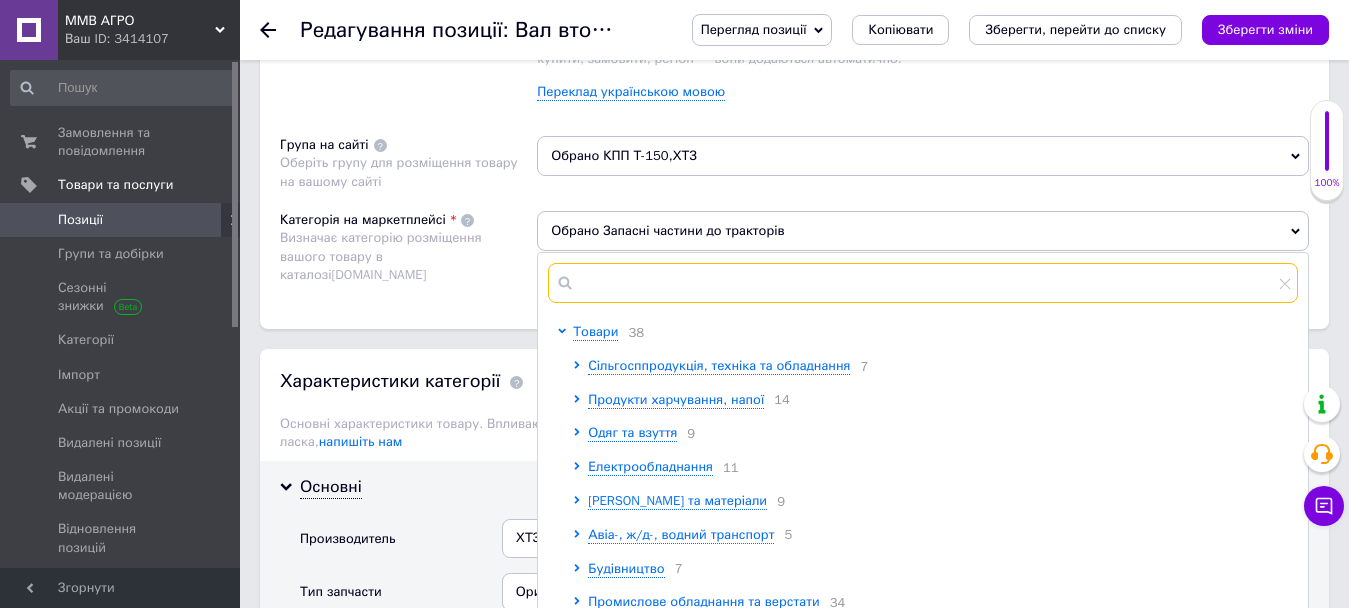 click at bounding box center (923, 283) 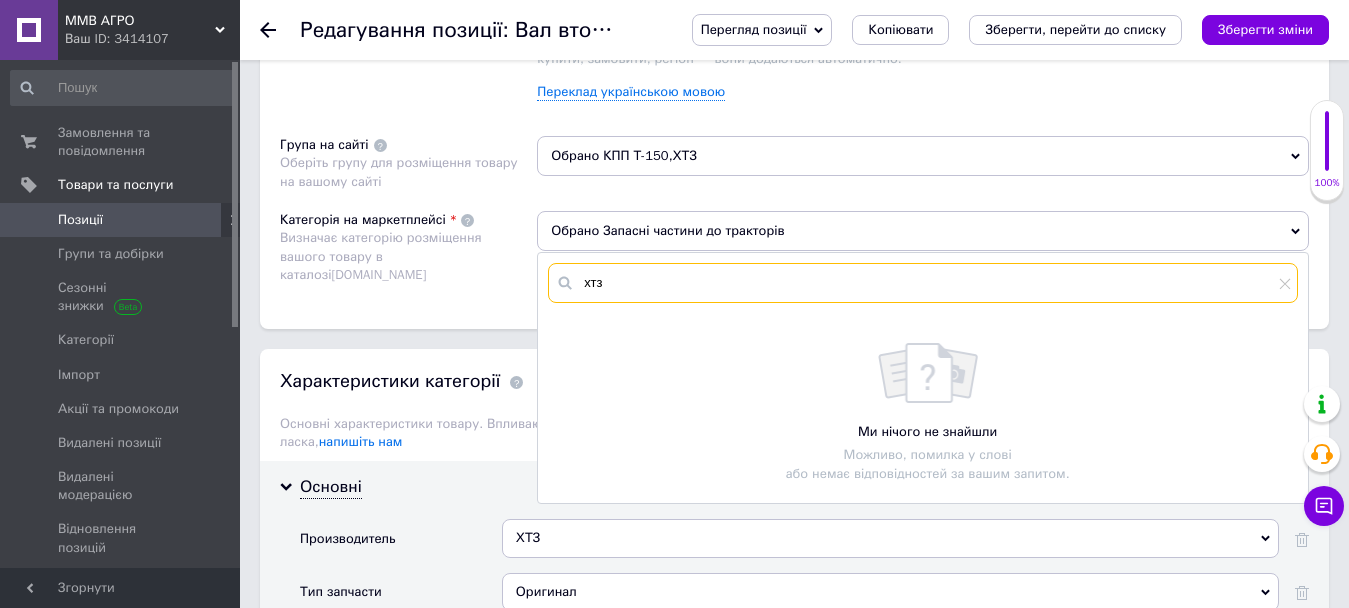 drag, startPoint x: 630, startPoint y: 285, endPoint x: 549, endPoint y: 296, distance: 81.7435 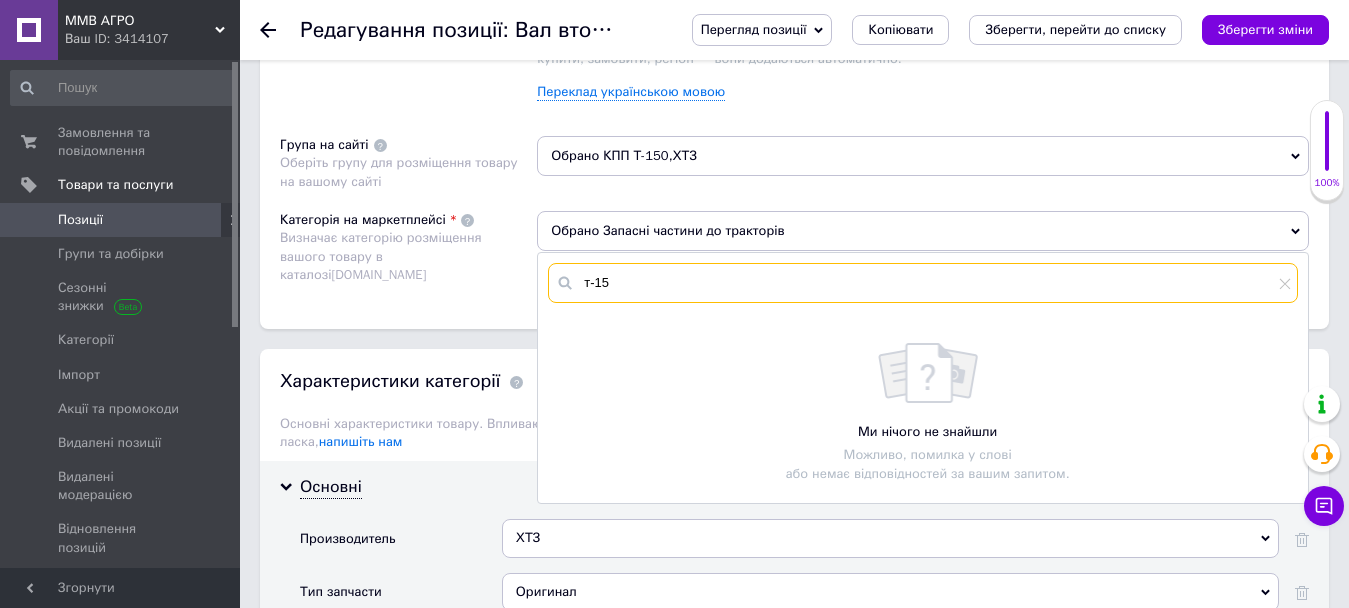drag, startPoint x: 652, startPoint y: 287, endPoint x: 566, endPoint y: 291, distance: 86.09297 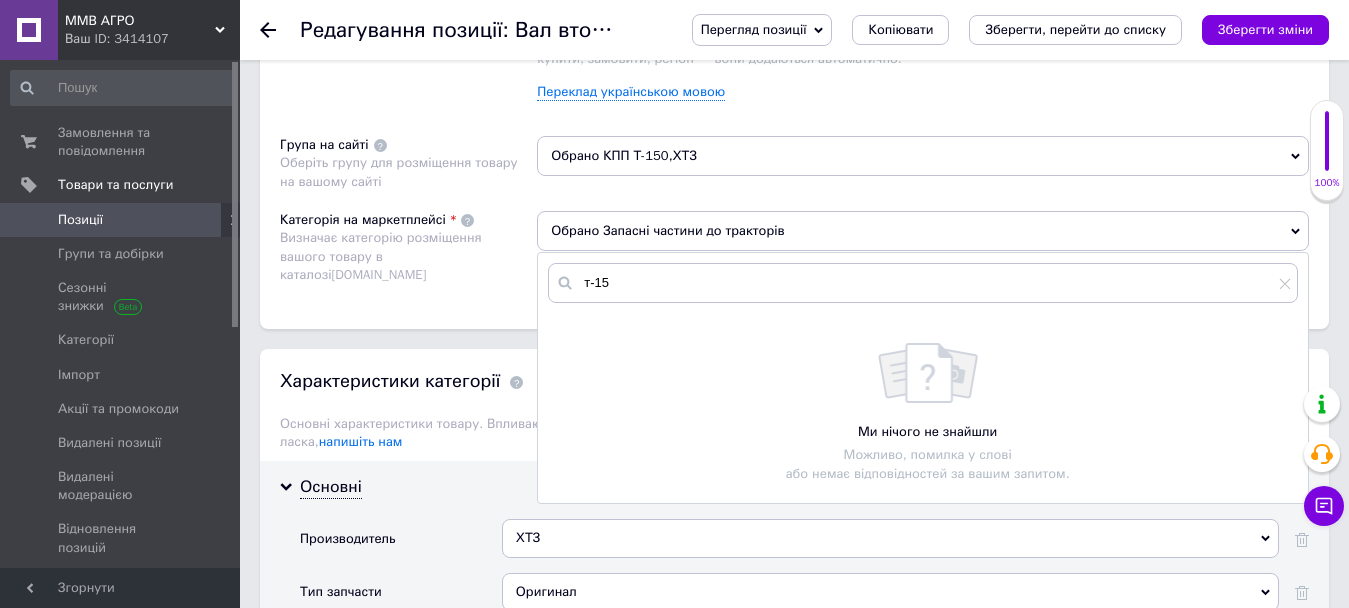 click on "Розміщення Пошукові запити Використовуються для пошуку товару в каталозі  [DOMAIN_NAME] Вал вторичный КПП трактора Т-150 × Вал вторичный КПП трактора ХТЗ × Вал вторичный КПП трактора Т-156 × Вал вторичный КПП трактора Т-151 × Вал вторичный КПП трактора хтз-17221 × Вал вторичный КПП трактора хтз-121 × 150.37.037-2 × Вал вторичный 150.37.037-2 × Вал вторичный ХТЗ × 150.37.037 × Вал вторичный ХТЗ 150.37.037 × вторичный вал Т-150 × вторичный вал Т-150 150.37.037 × Переклад українською мовою Група на сайті Оберіть групу для розміщення товару на вашому сайті Обрано КПП Т-150,ХТЗ Категорія на маркетплейсі [DOMAIN_NAME] т-15" at bounding box center [794, 72] 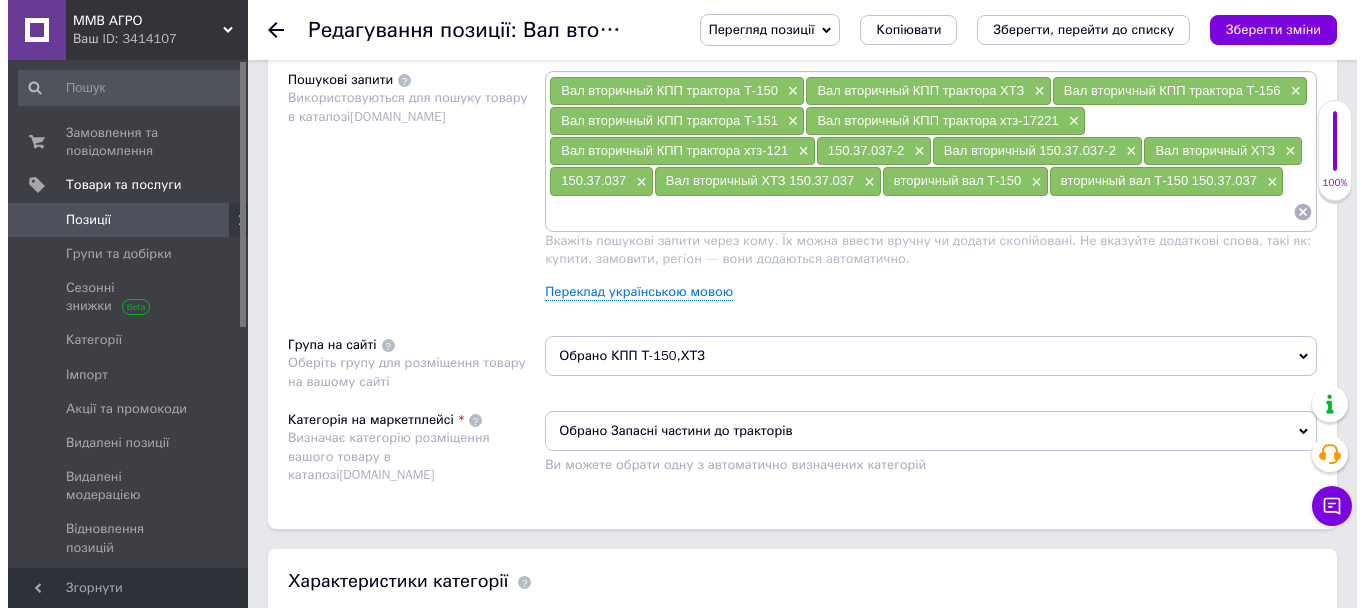 scroll, scrollTop: 1100, scrollLeft: 0, axis: vertical 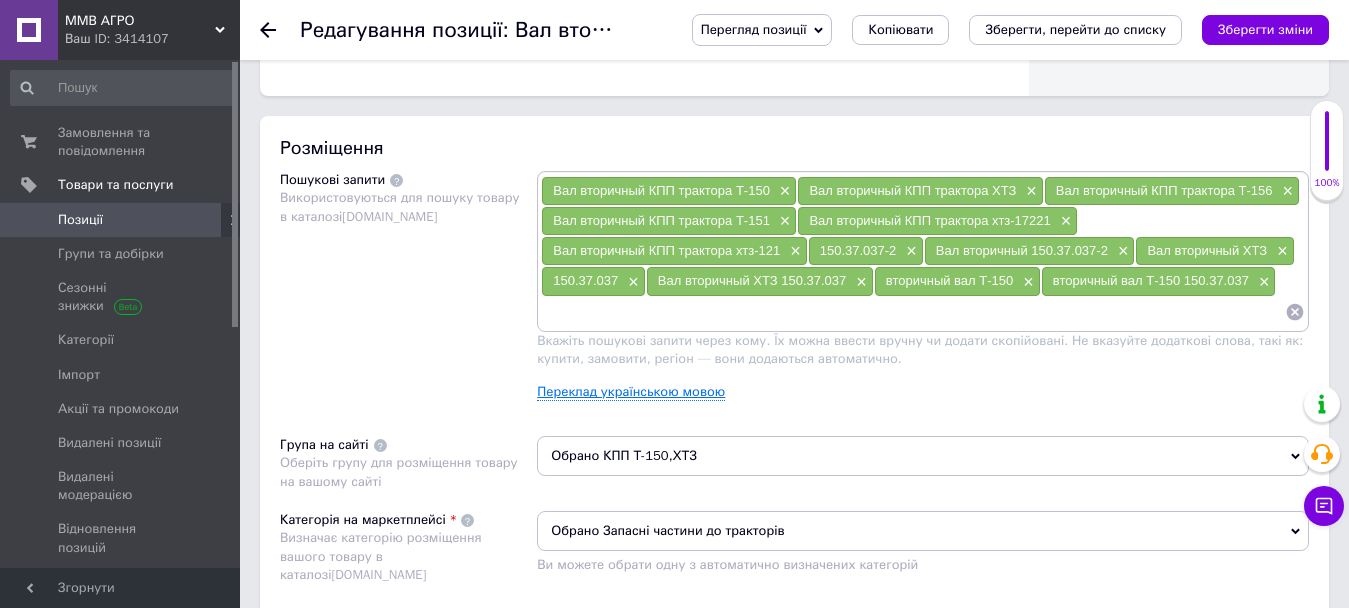 click on "Переклад українською мовою" at bounding box center [631, 392] 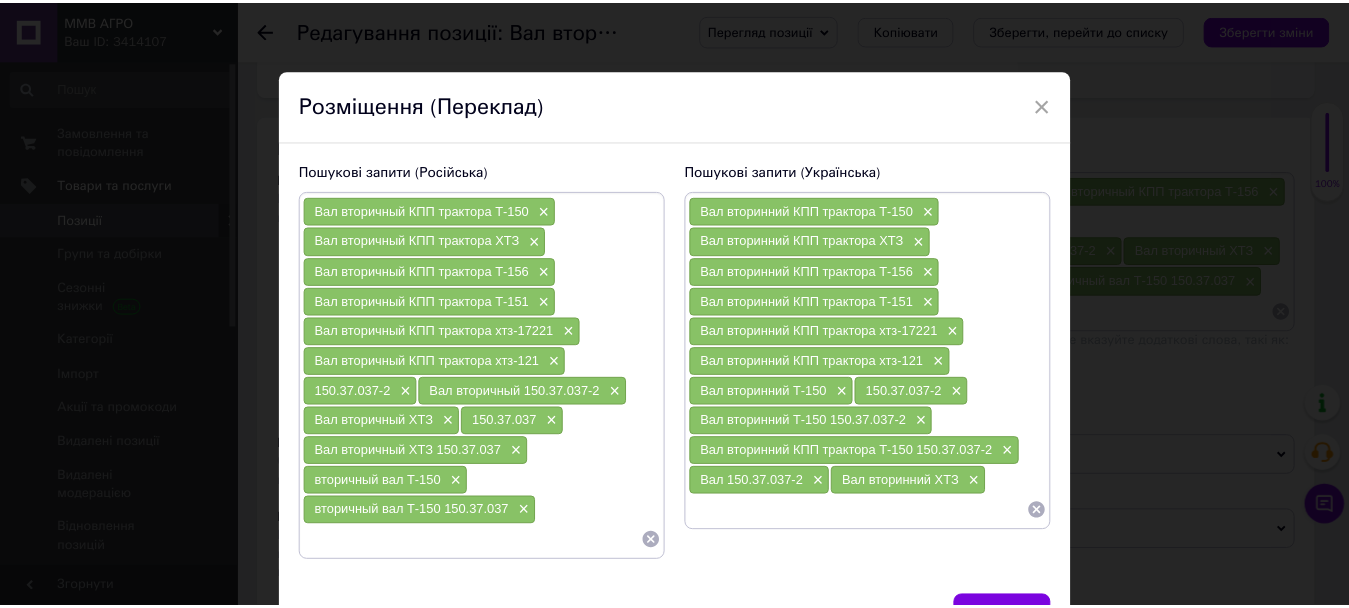 scroll, scrollTop: 120, scrollLeft: 0, axis: vertical 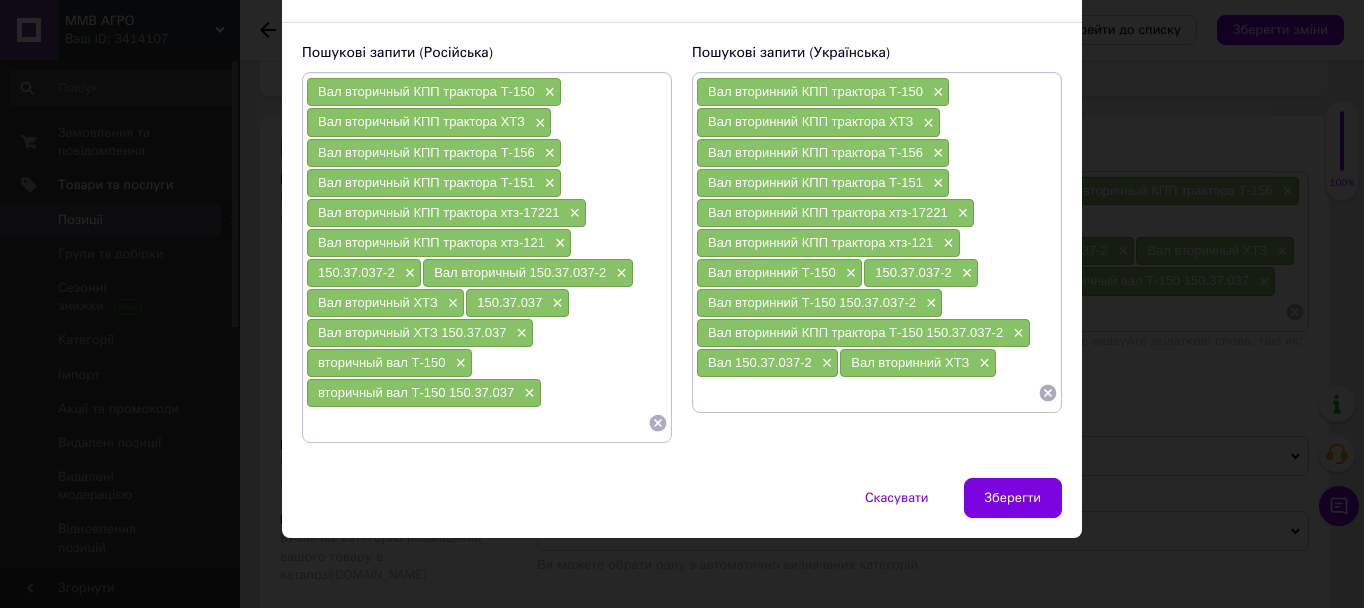 click at bounding box center [477, 423] 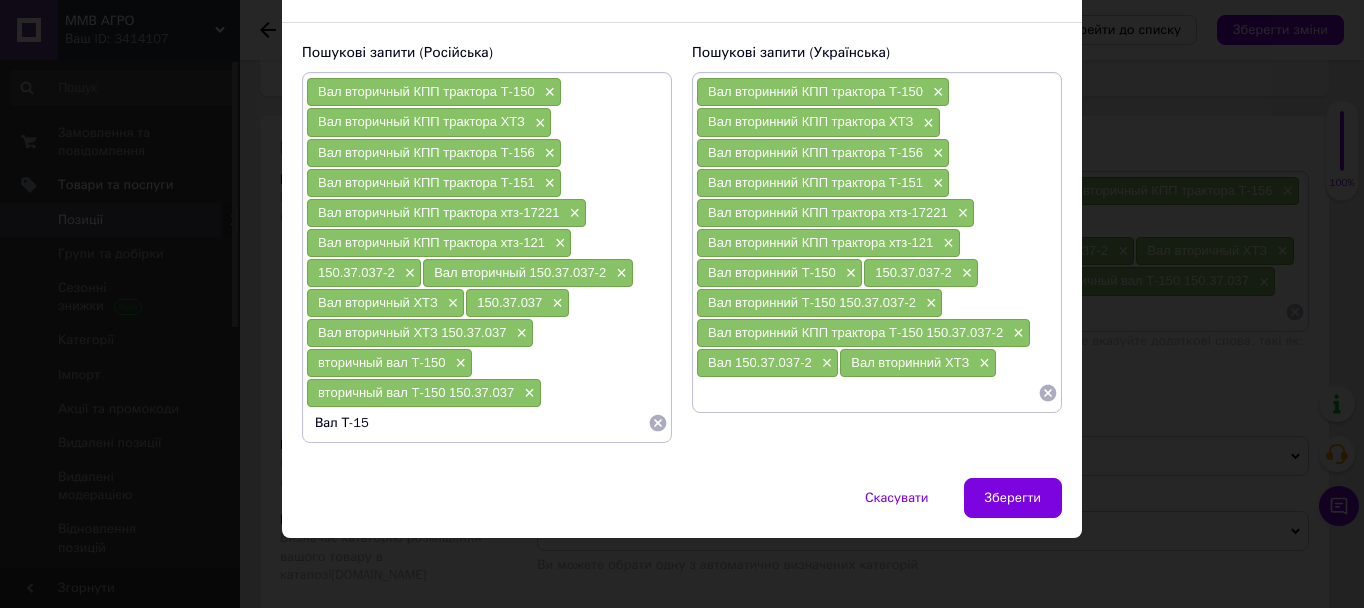 type on "Вал Т-150" 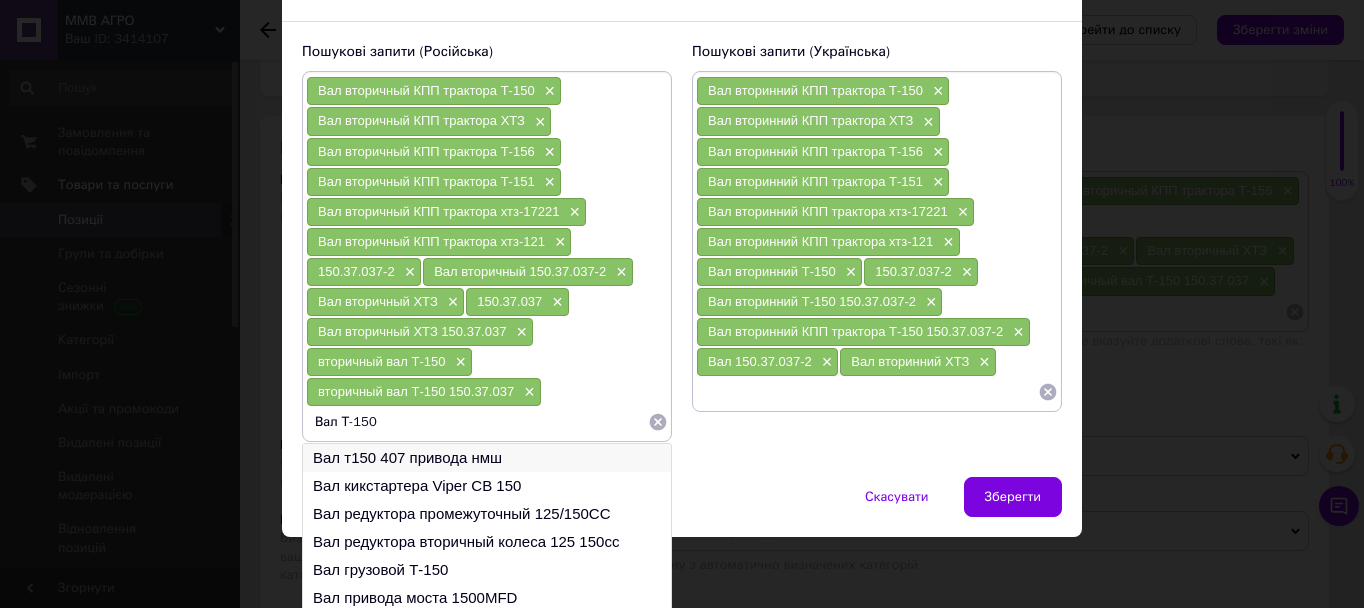 type 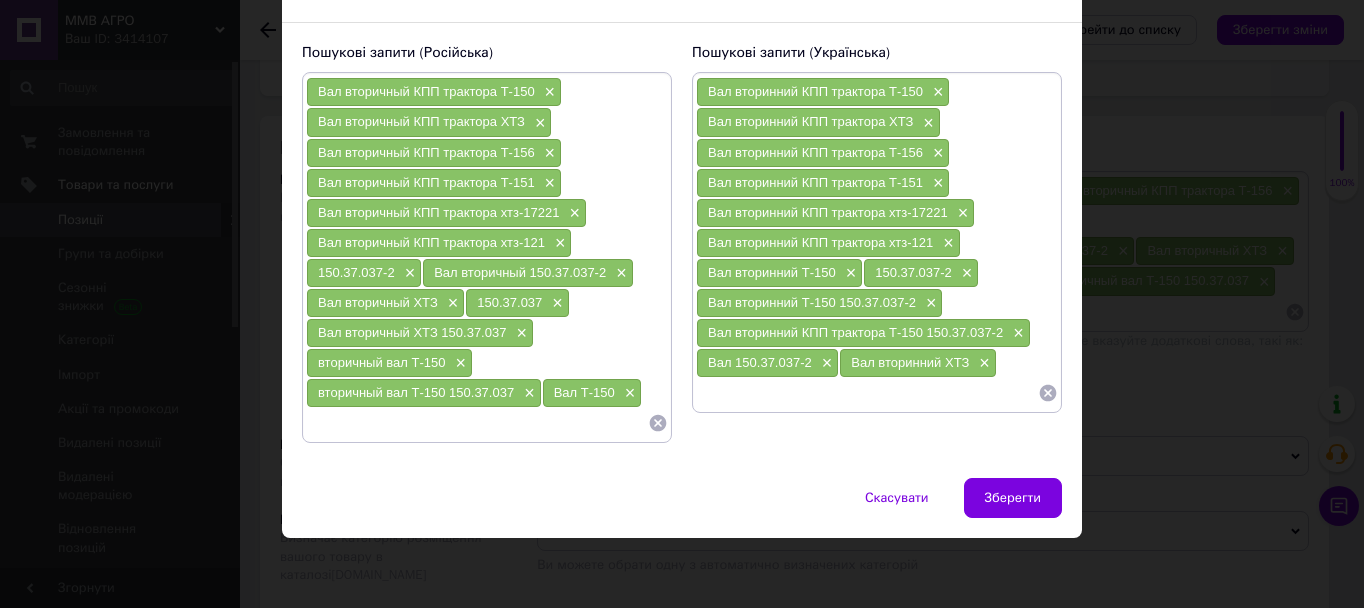 click at bounding box center [867, 393] 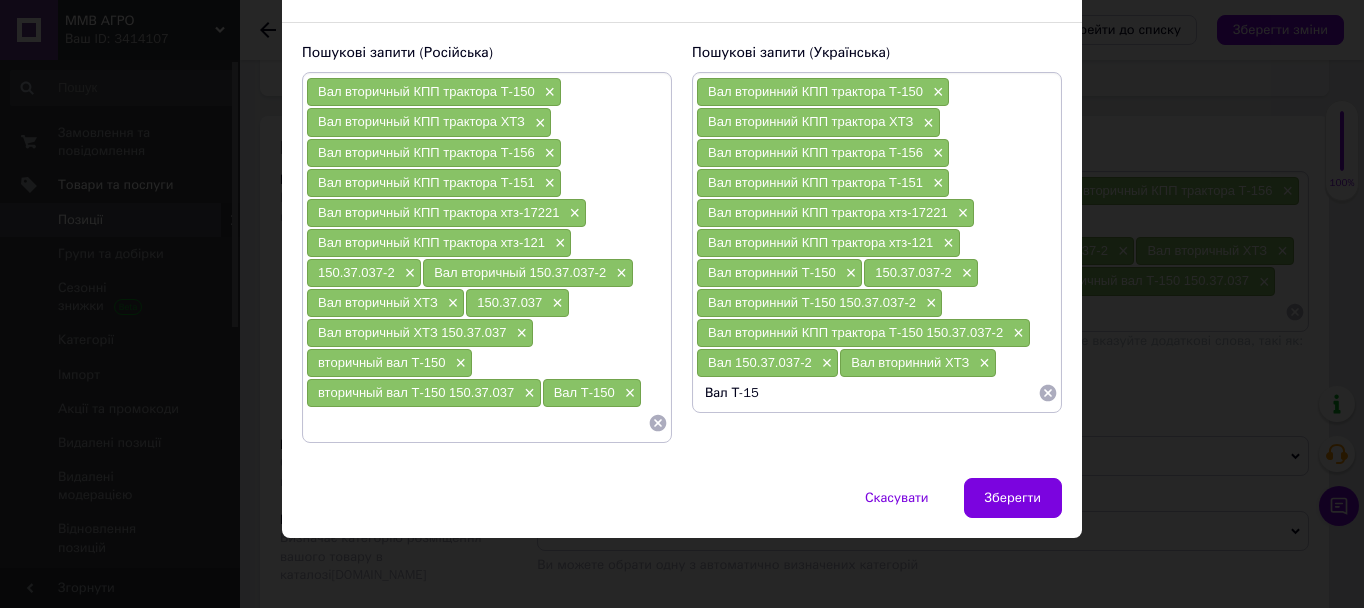 type on "Вал Т-150" 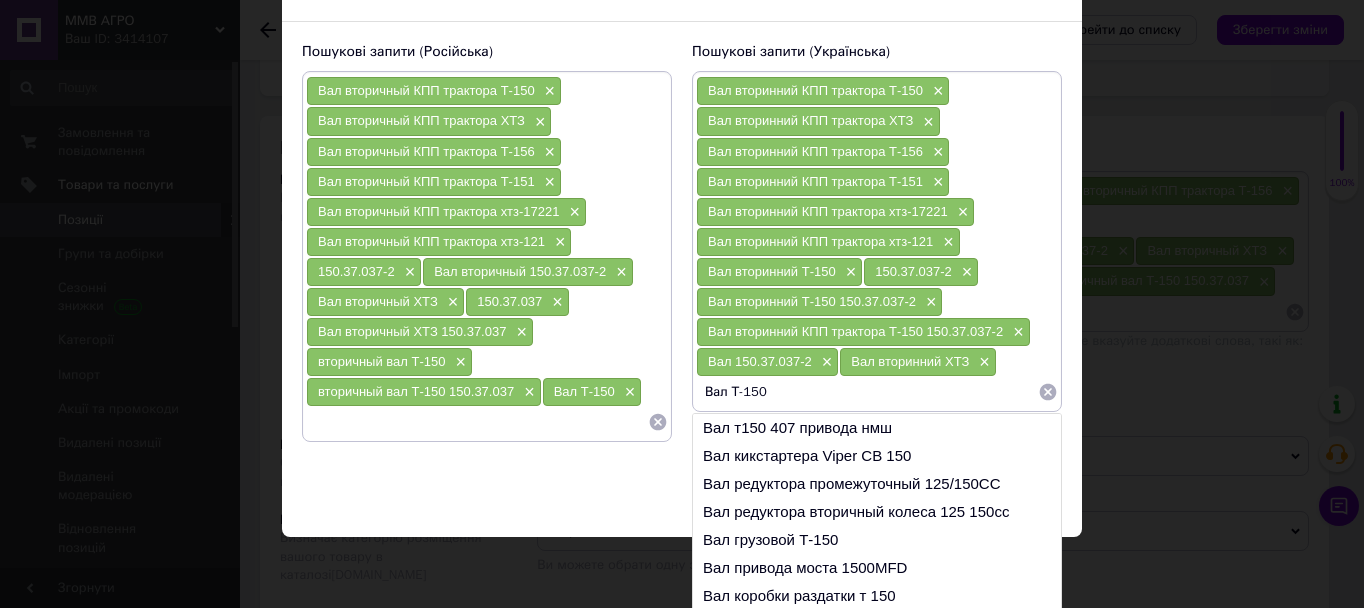 type 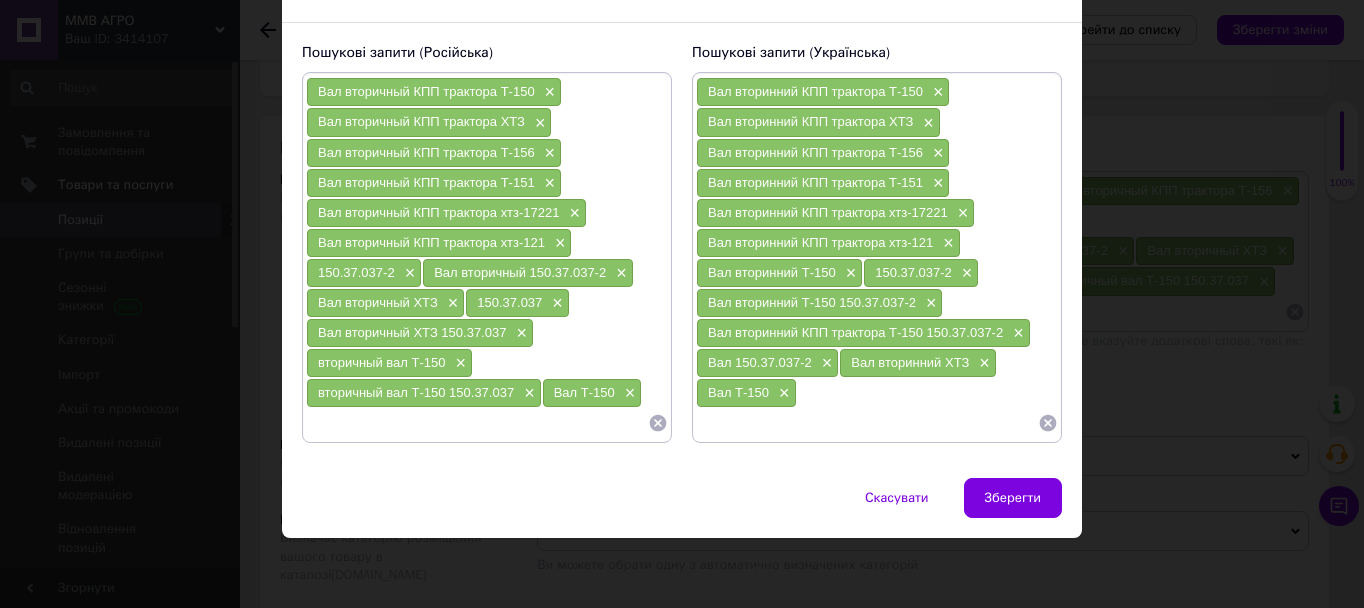 click at bounding box center [477, 423] 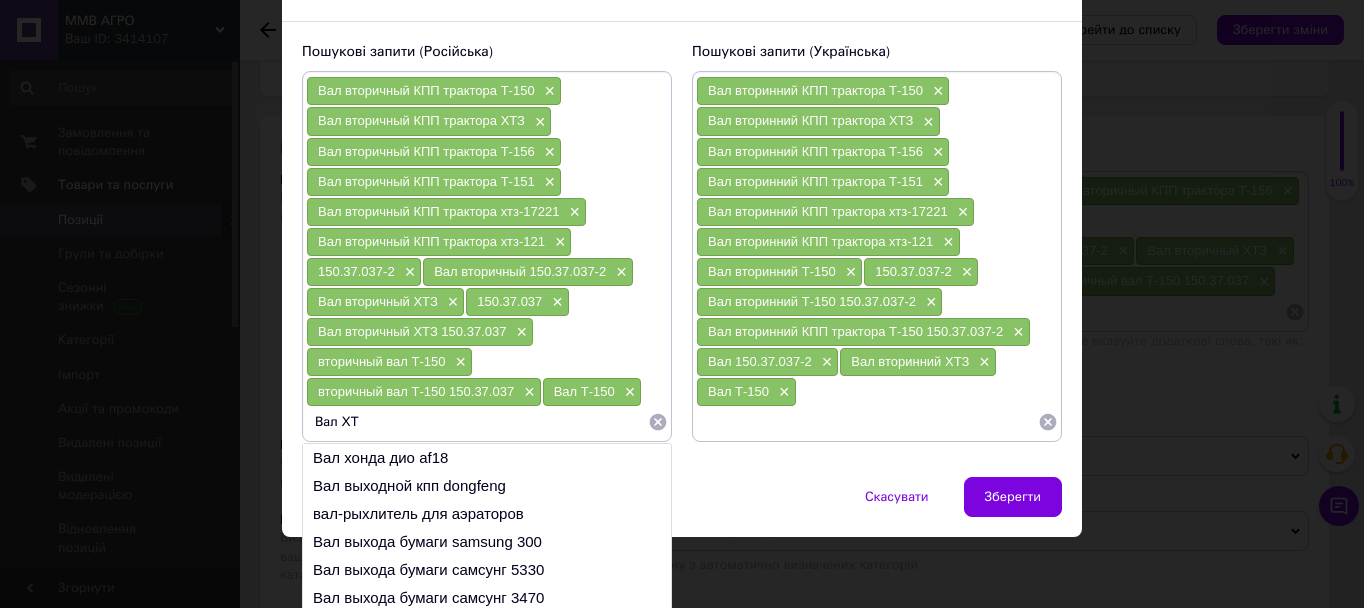 type on "Вал ХТЗ" 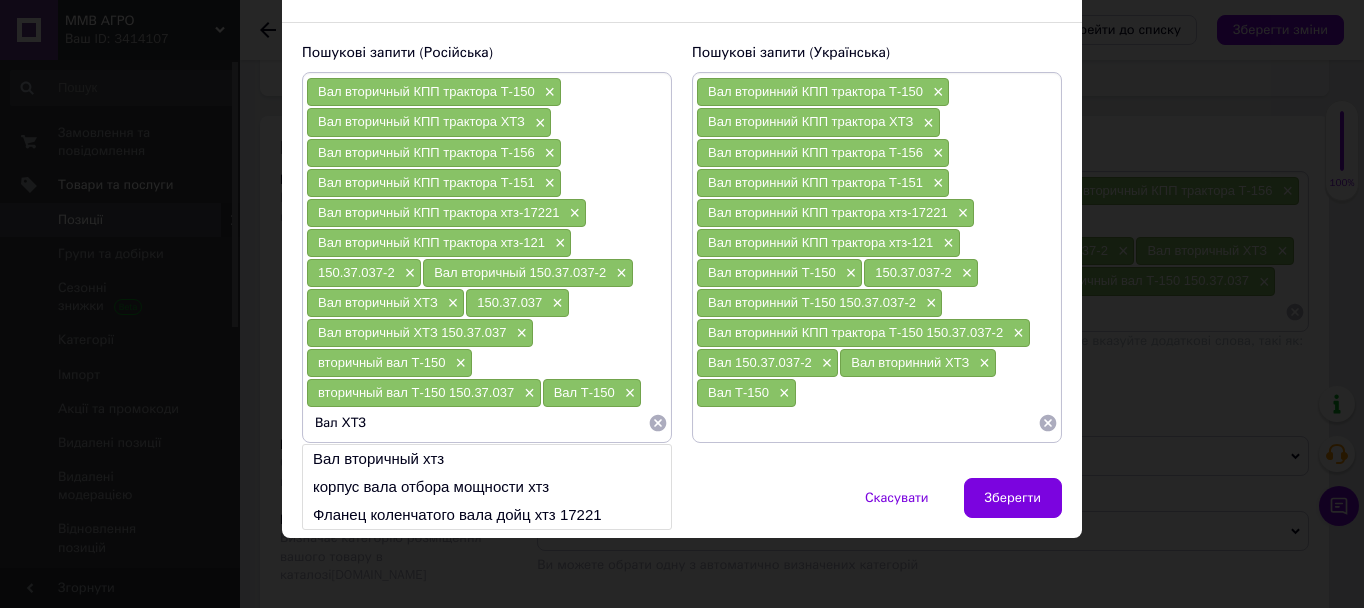 type 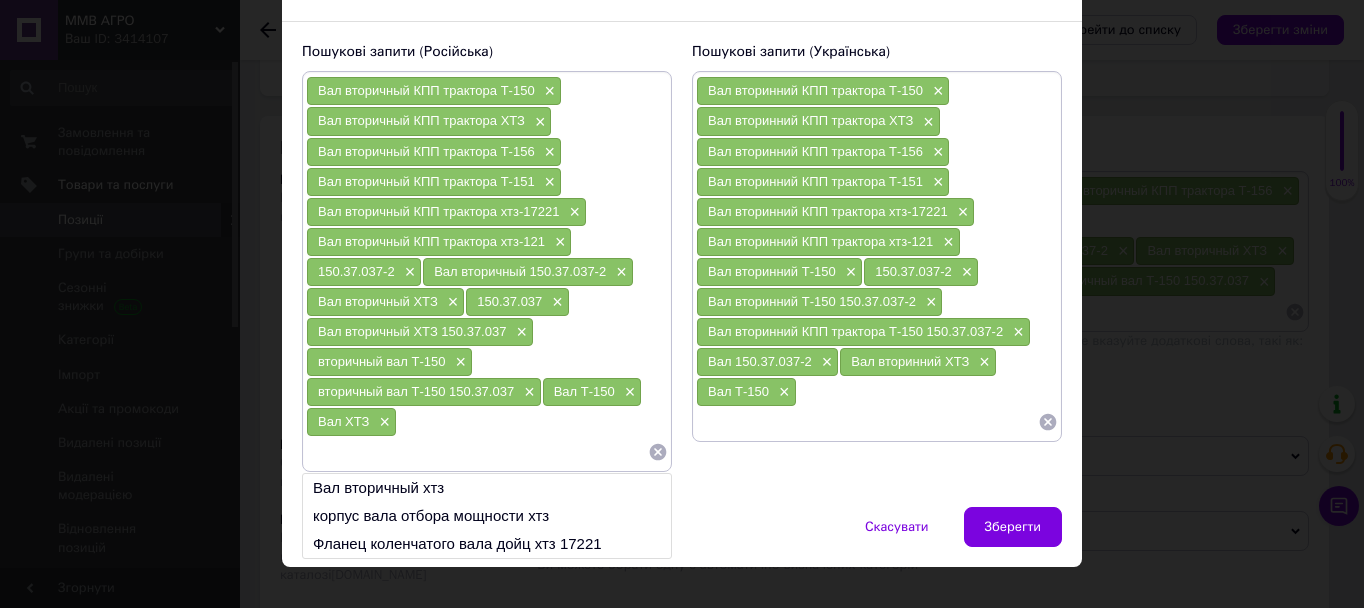 click at bounding box center (867, 422) 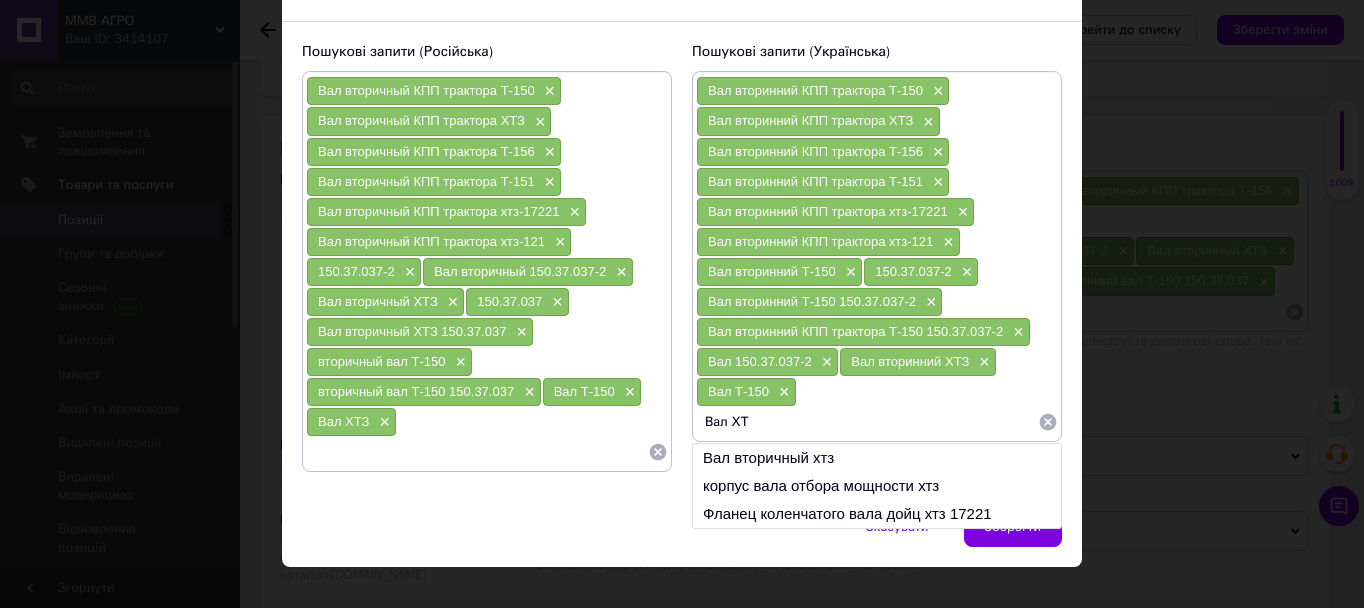 type on "Вал ХТЗ" 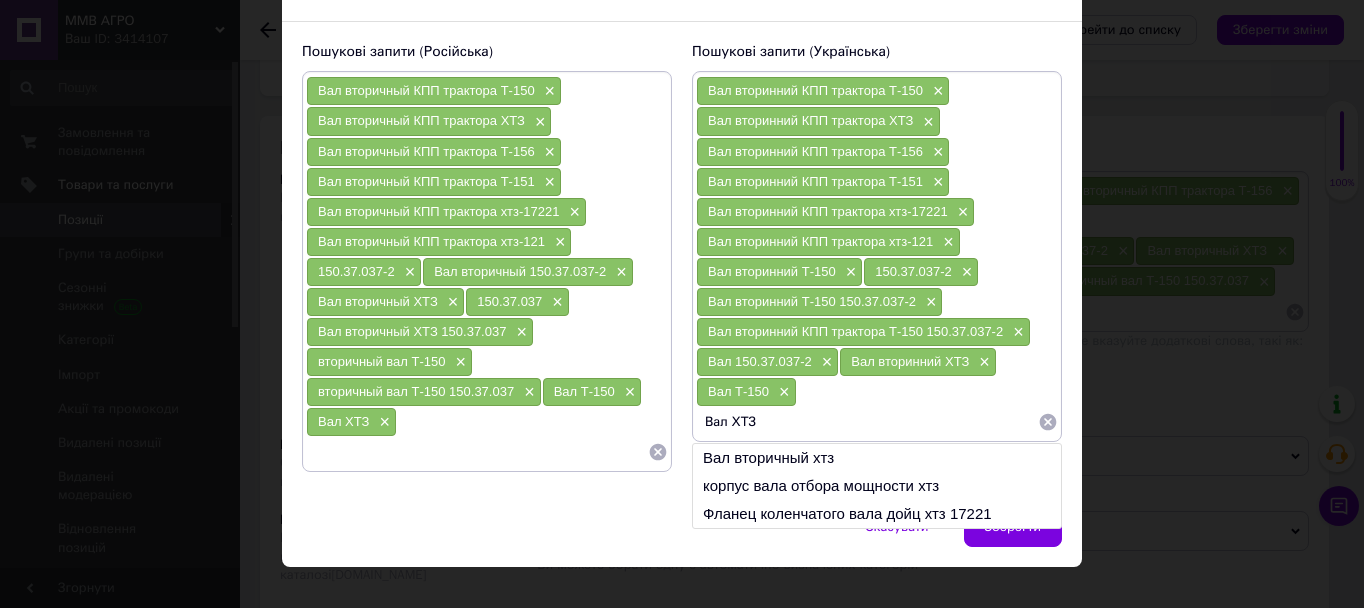 type 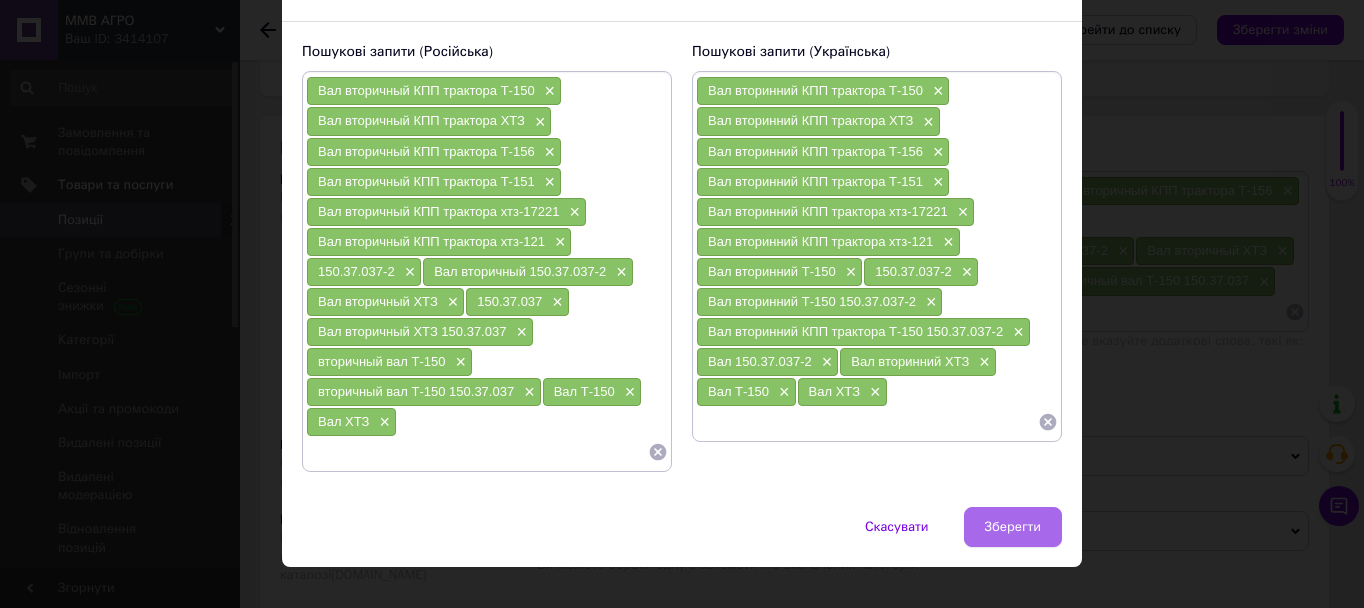 click on "Зберегти" at bounding box center (1013, 527) 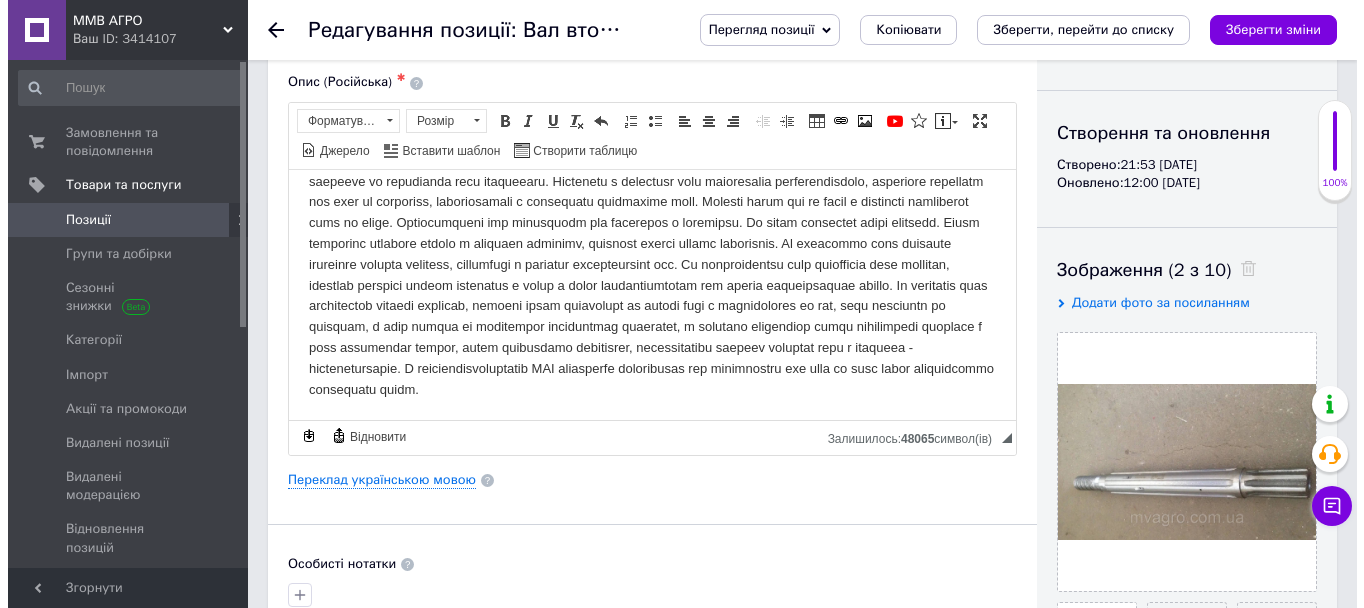 scroll, scrollTop: 200, scrollLeft: 0, axis: vertical 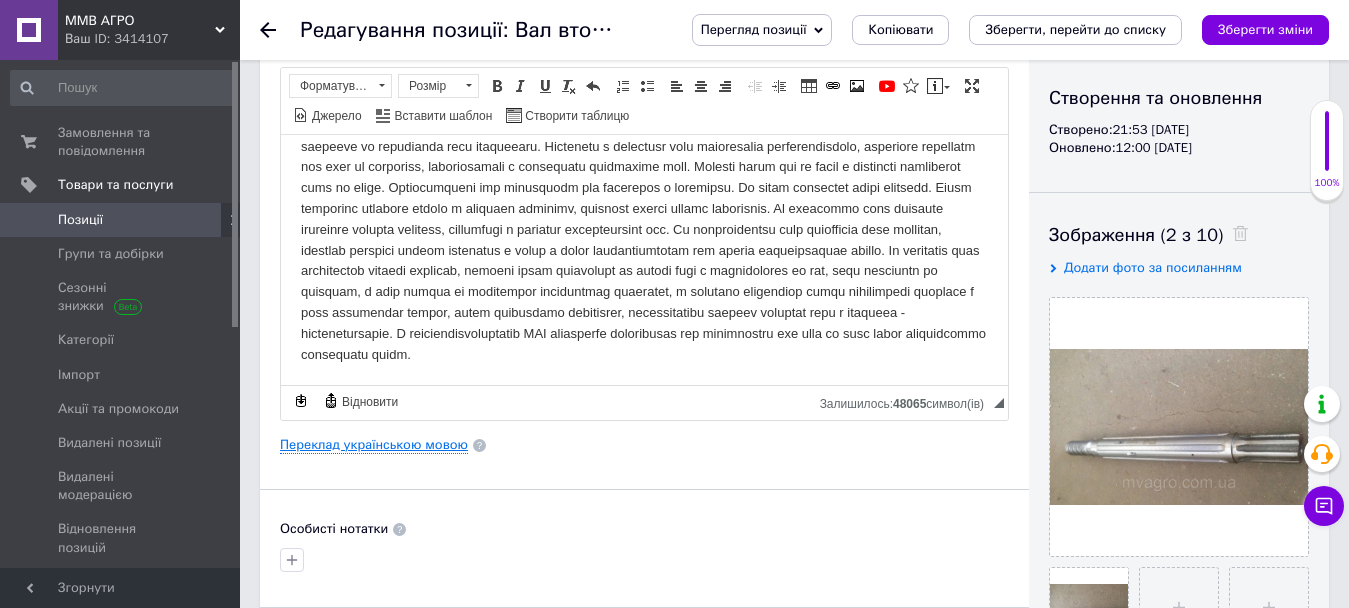 click on "Переклад українською мовою" at bounding box center (374, 445) 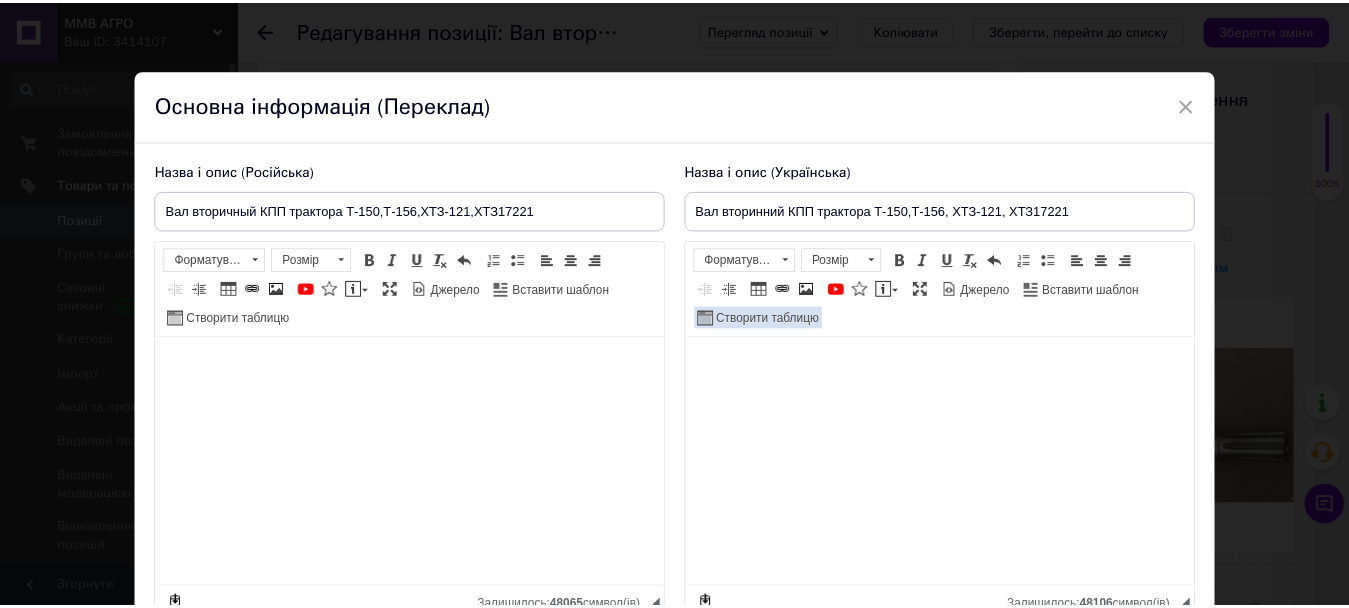 scroll, scrollTop: 181, scrollLeft: 0, axis: vertical 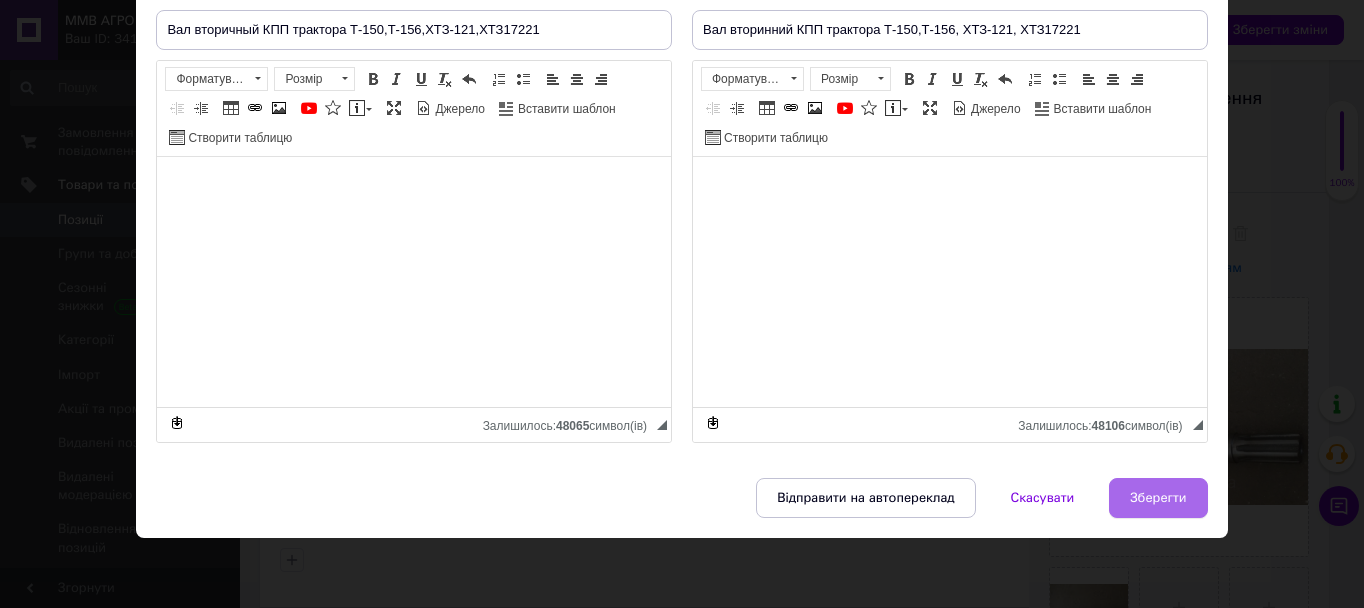 click on "Зберегти" at bounding box center [1158, 498] 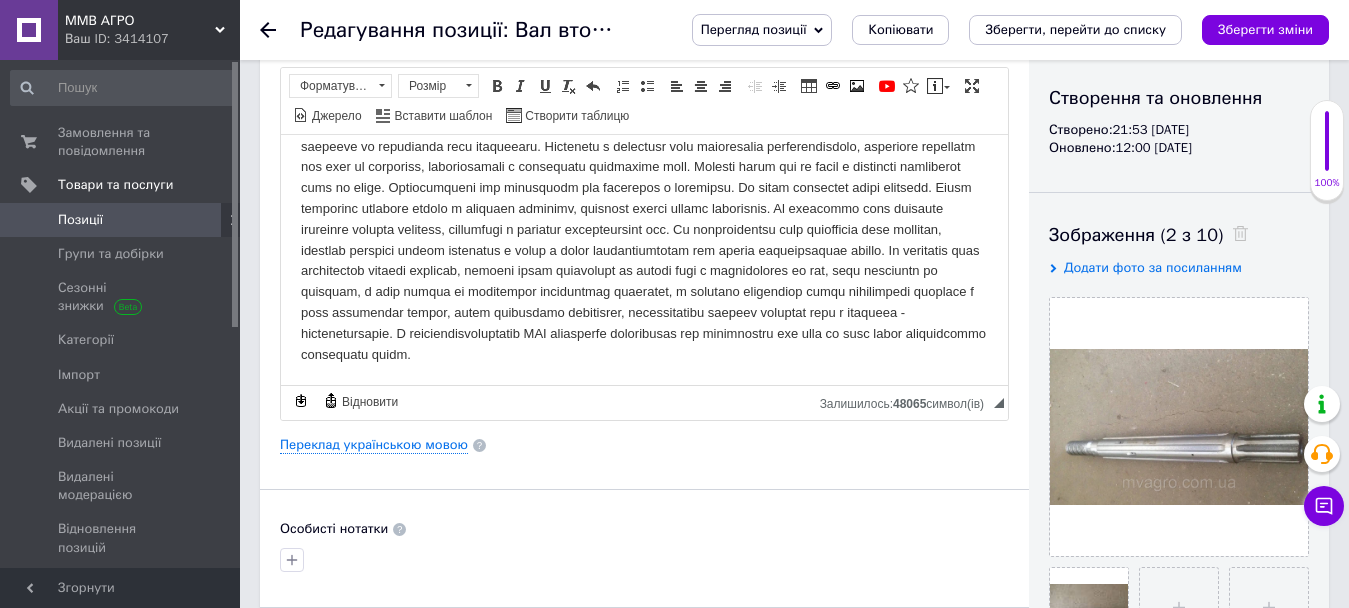 click on "Позиції" at bounding box center [80, 220] 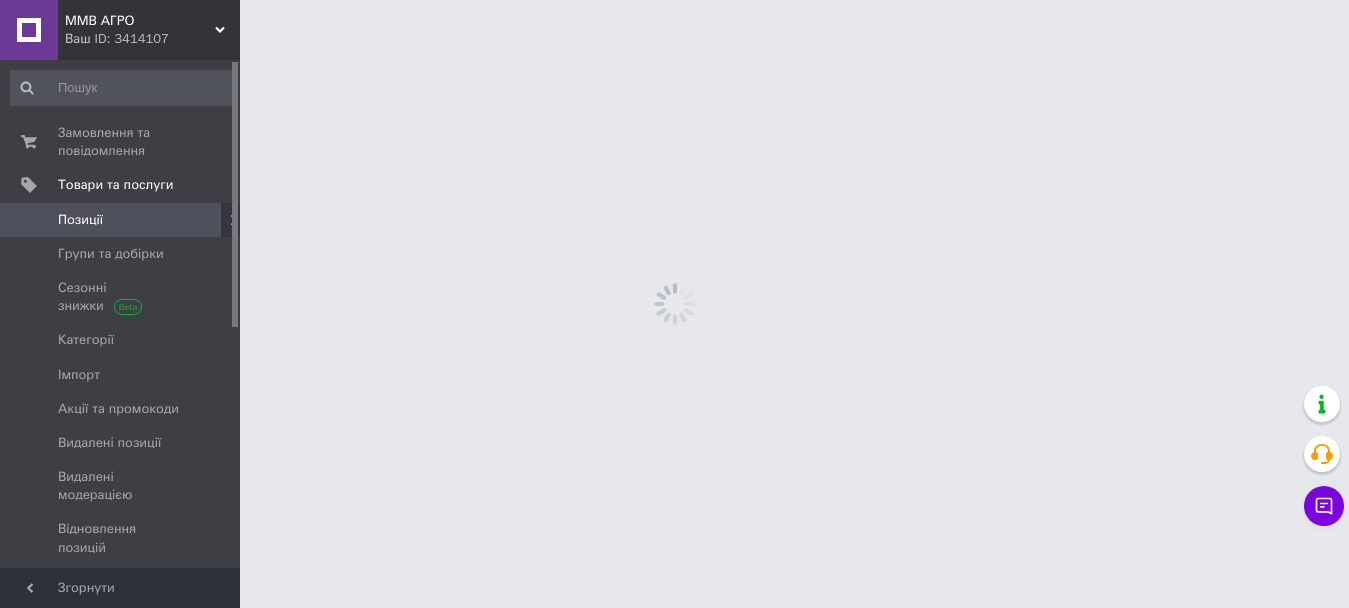 scroll, scrollTop: 0, scrollLeft: 0, axis: both 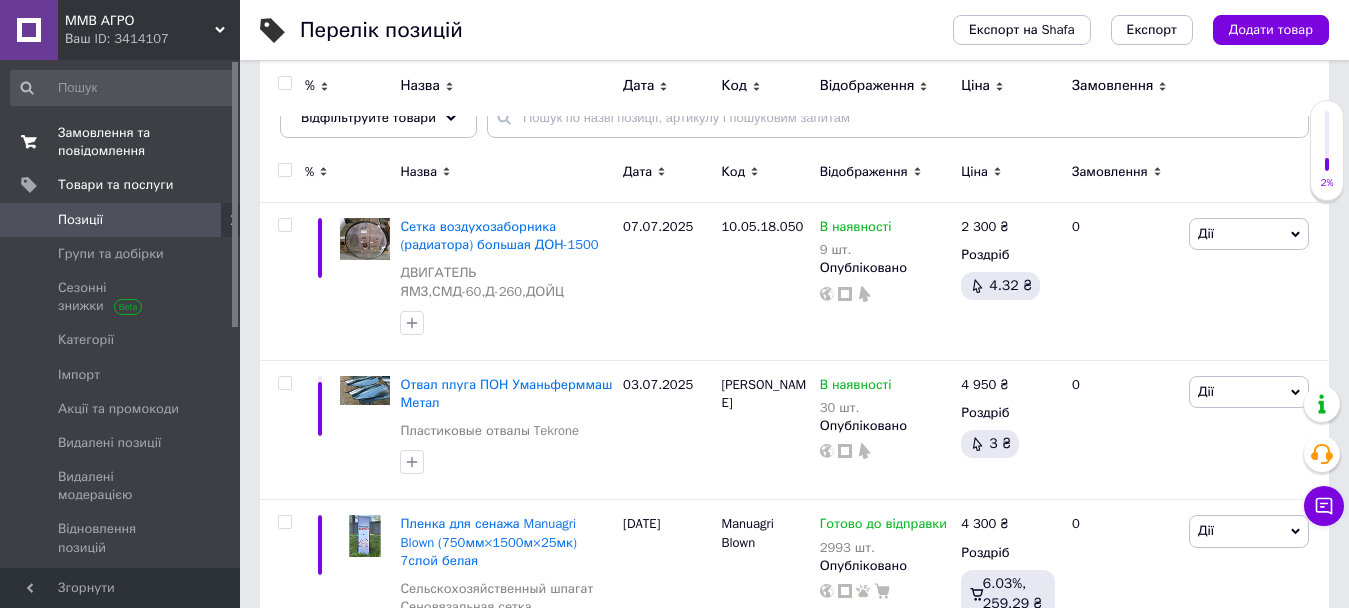 click on "Замовлення та повідомлення" at bounding box center (121, 142) 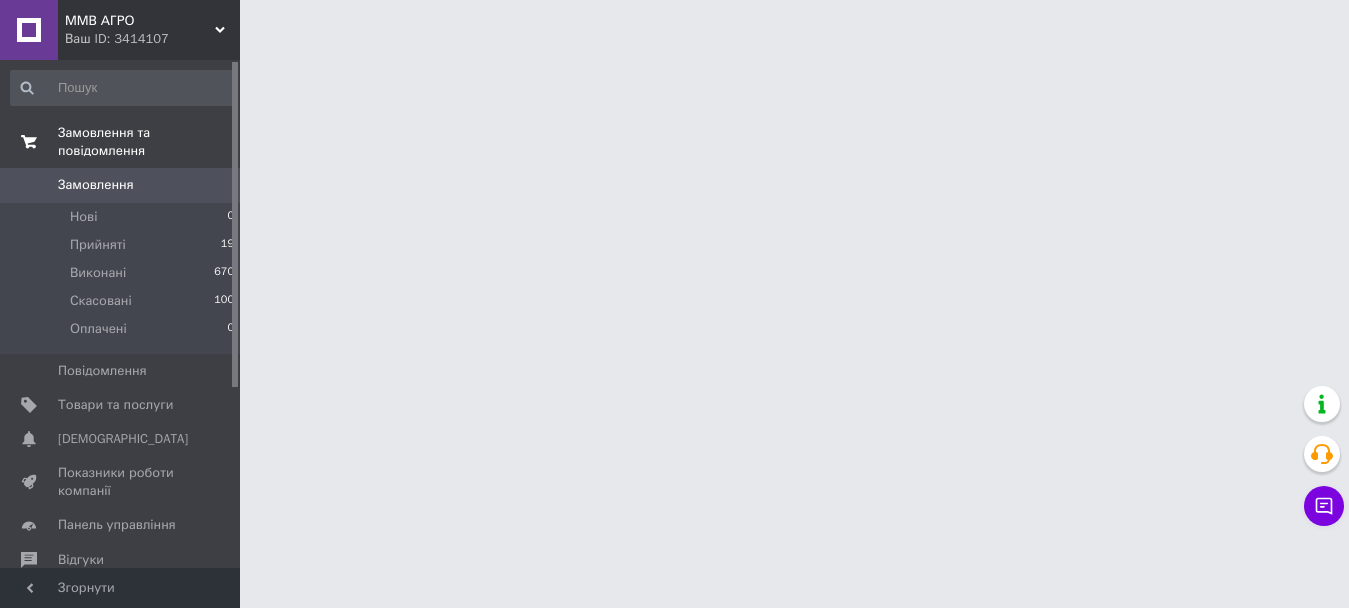 scroll, scrollTop: 0, scrollLeft: 0, axis: both 